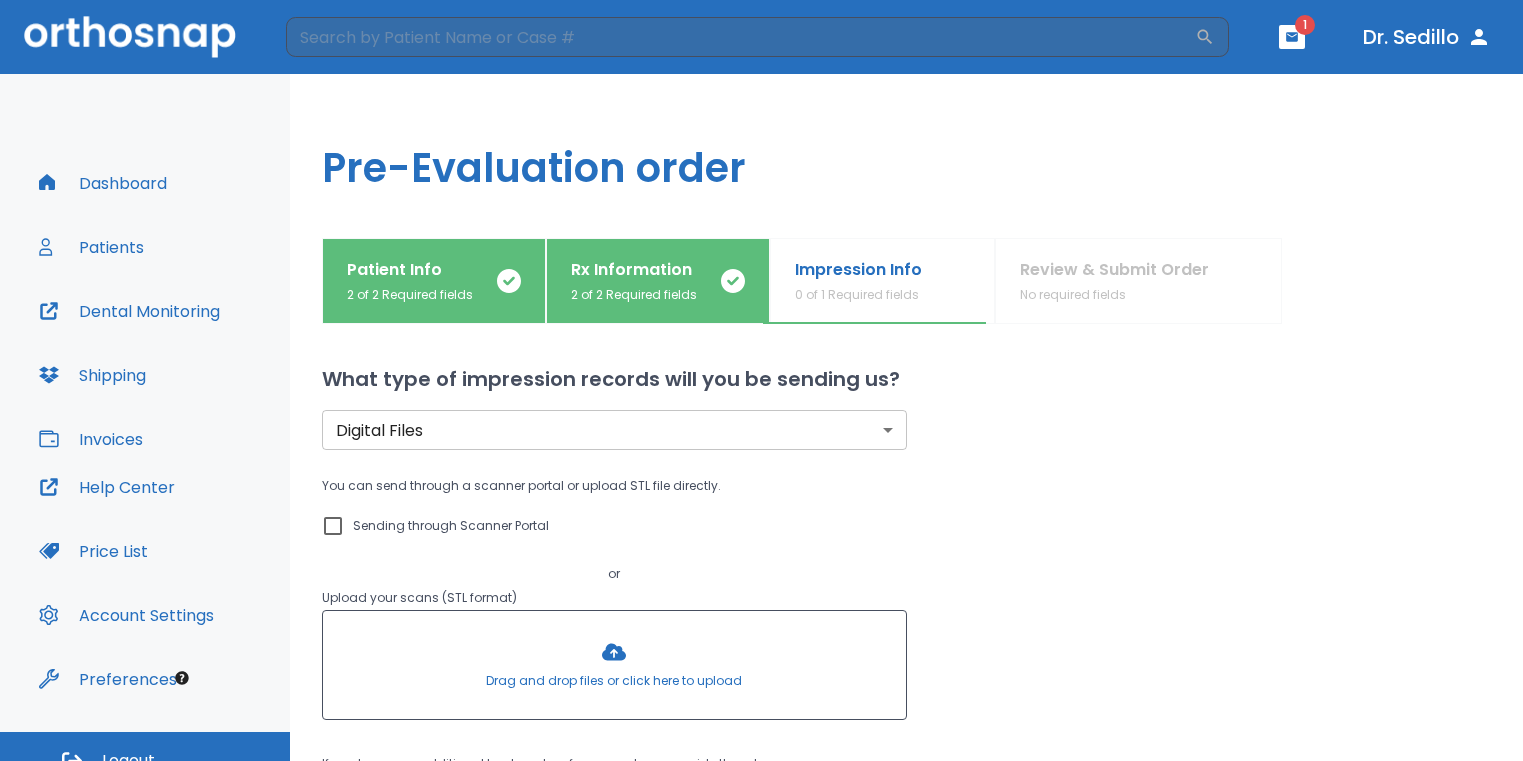 scroll, scrollTop: 0, scrollLeft: 0, axis: both 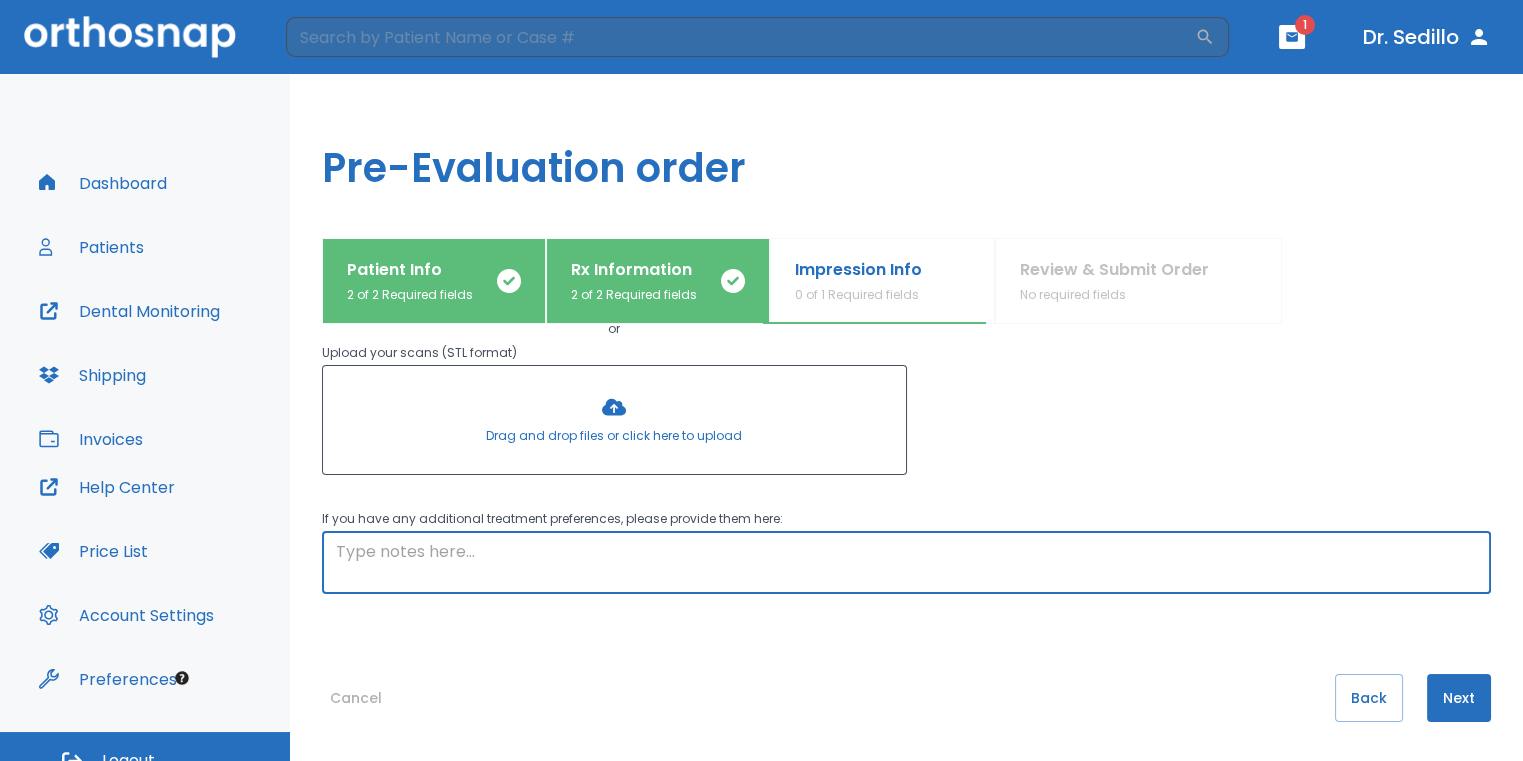 click at bounding box center (906, 563) 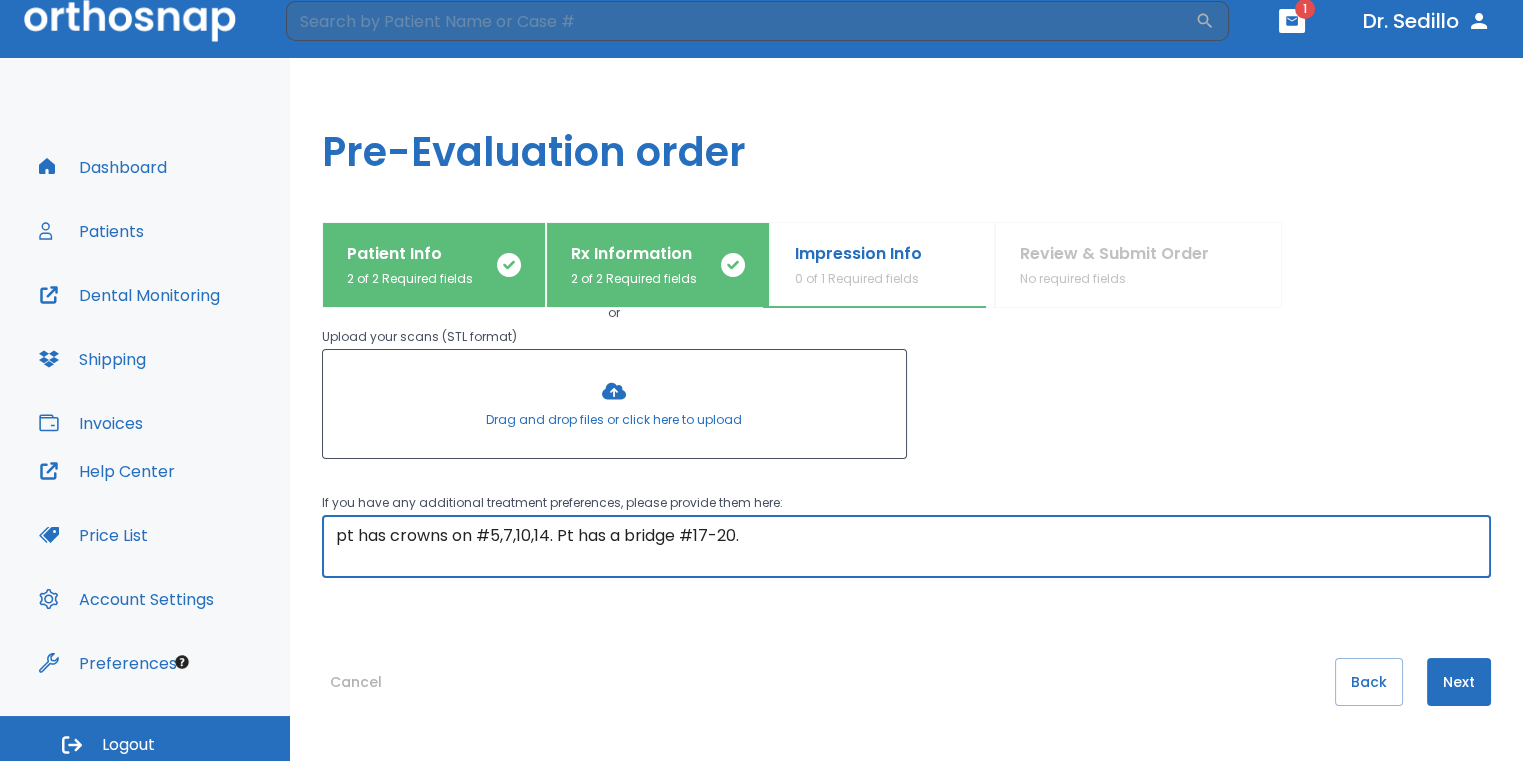 scroll, scrollTop: 24, scrollLeft: 0, axis: vertical 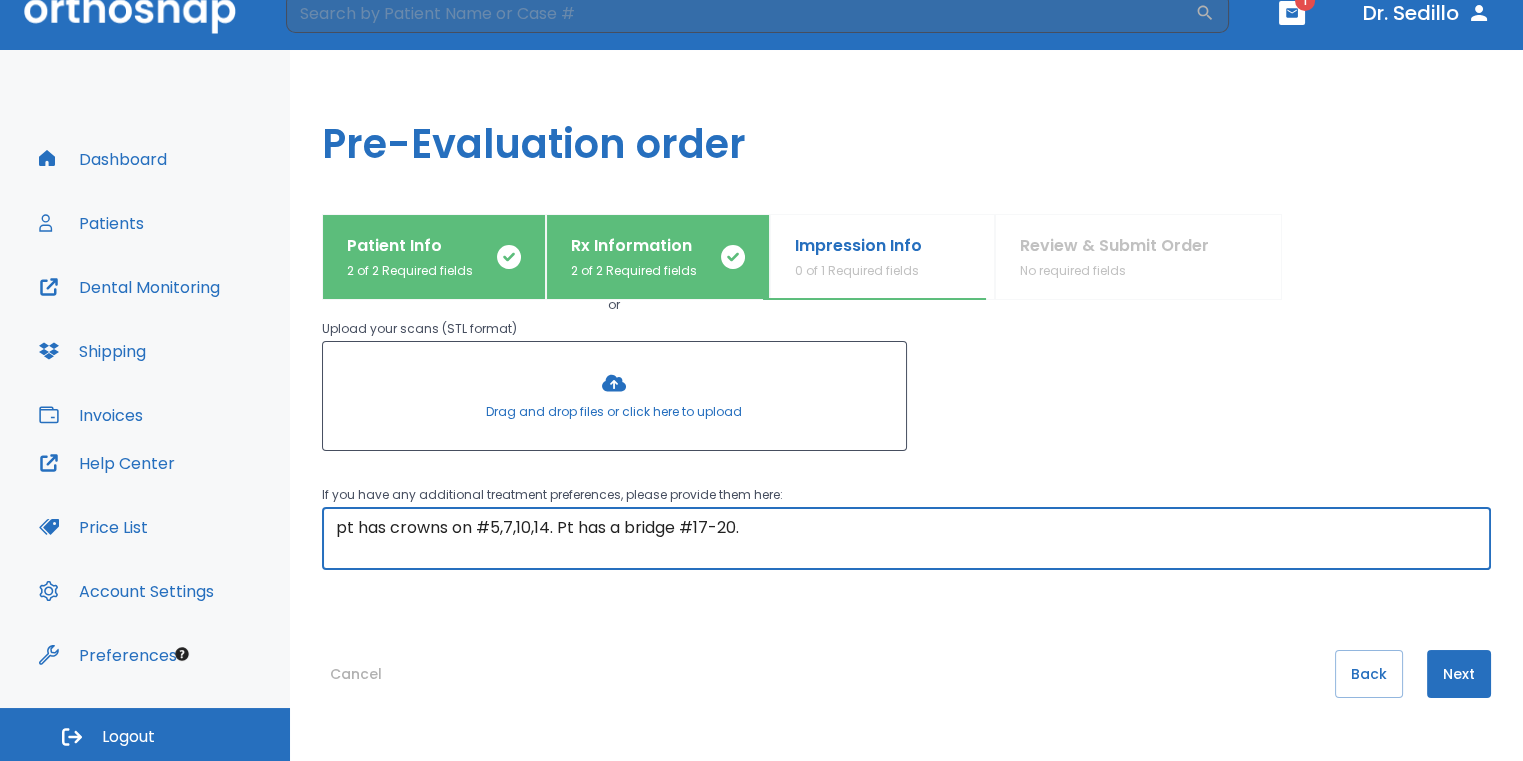 type on "pt has crowns on #5,7,10,14. Pt has a bridge #17-20." 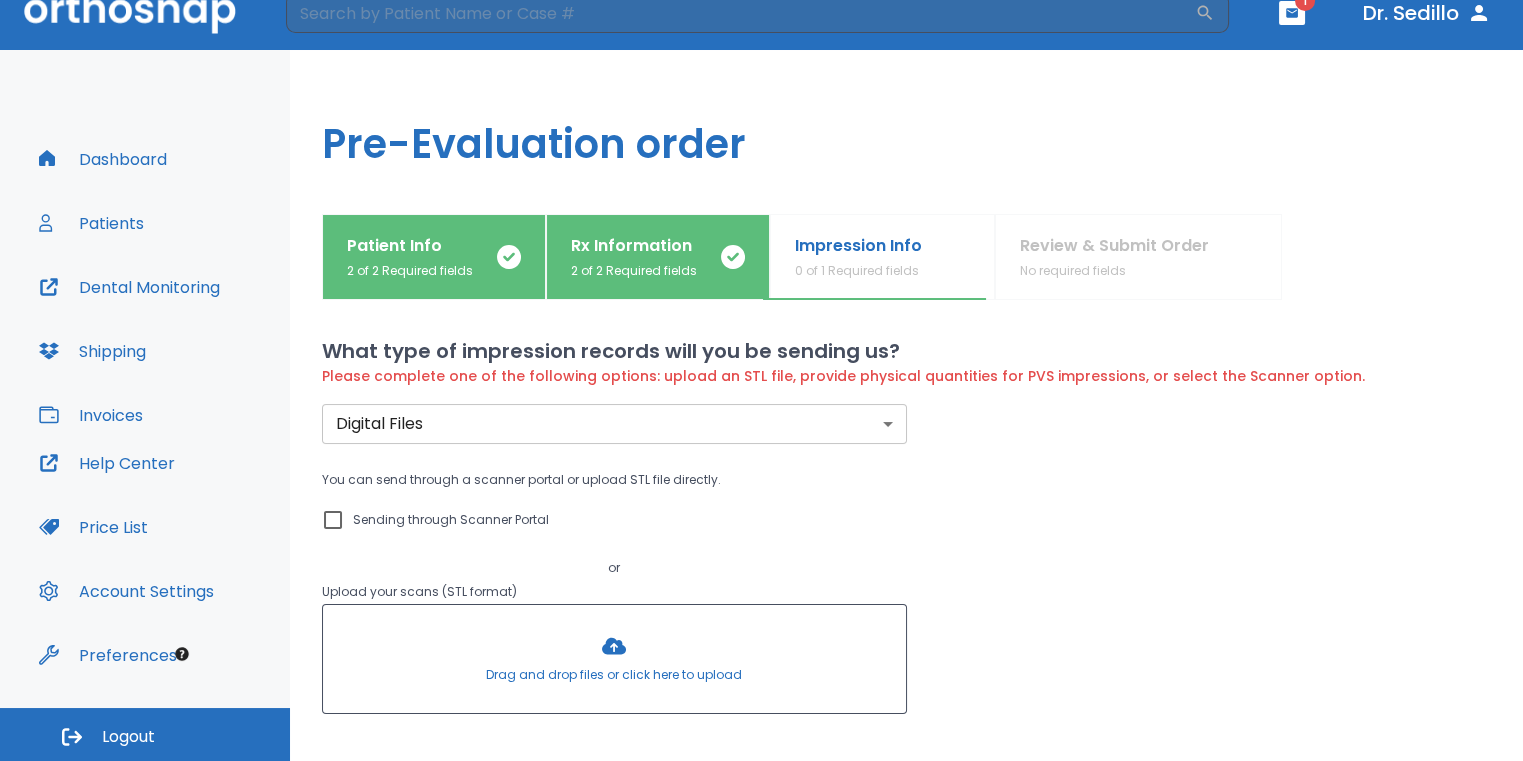 scroll, scrollTop: 0, scrollLeft: 0, axis: both 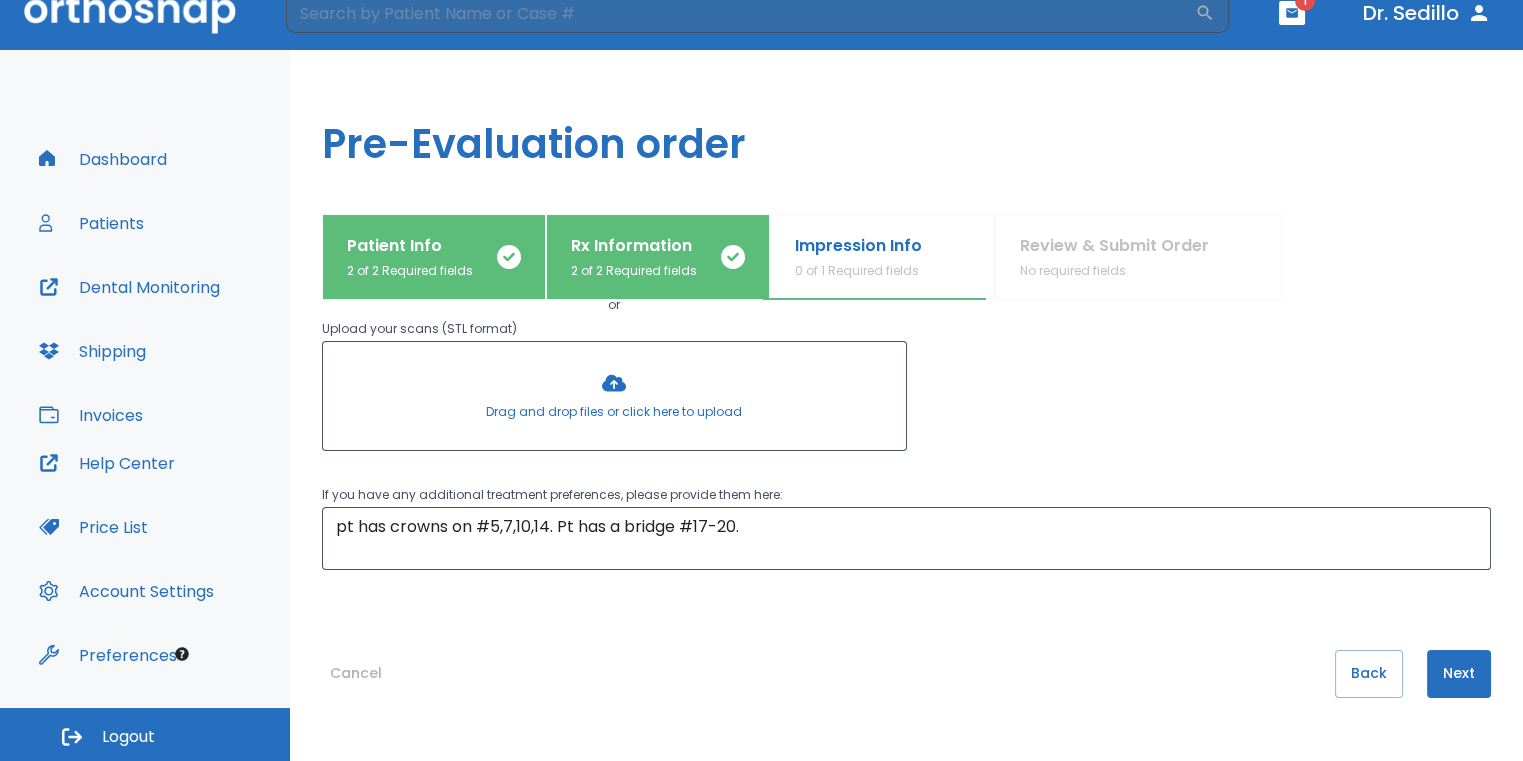 click on "Next" at bounding box center (1459, 674) 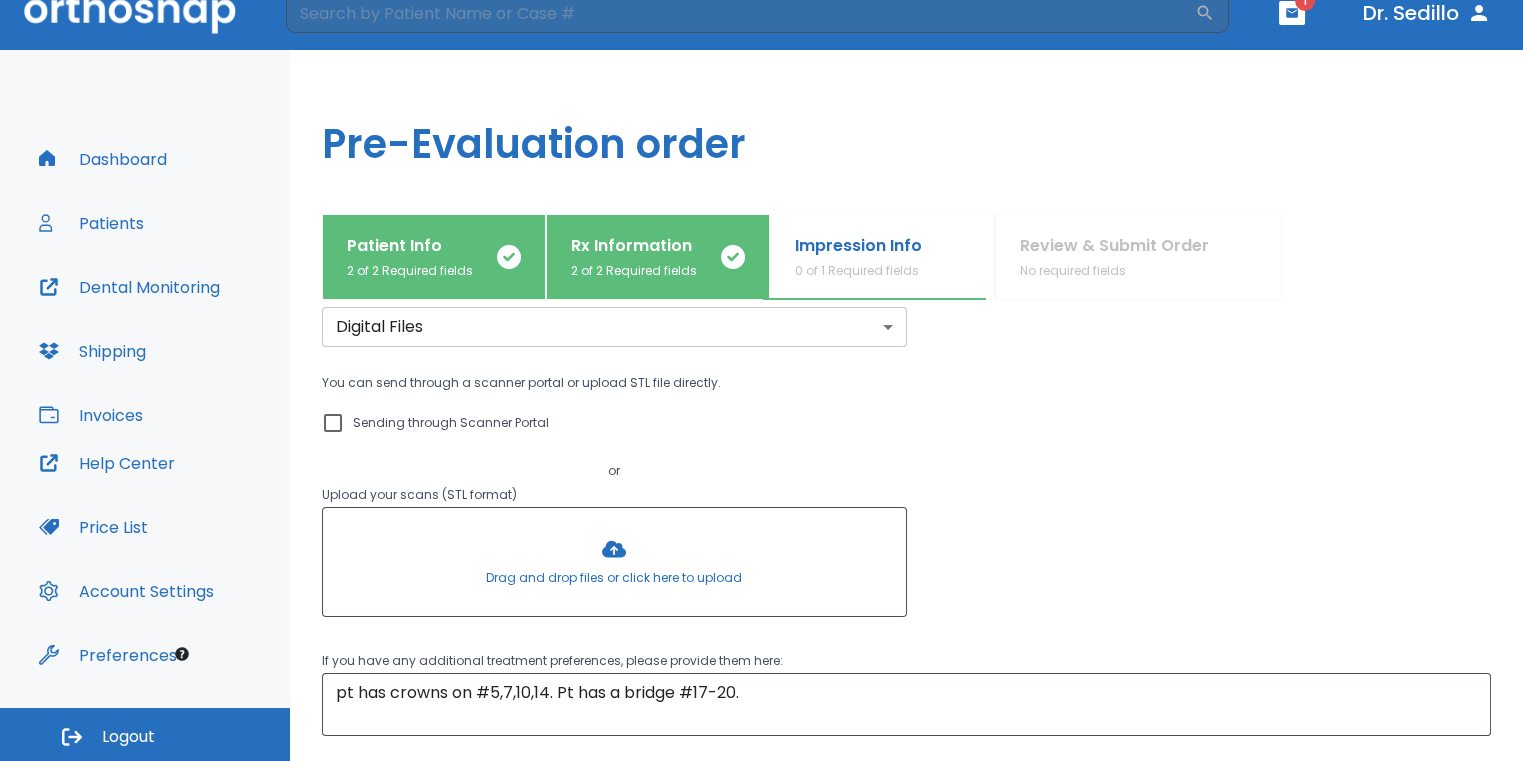 scroll, scrollTop: 0, scrollLeft: 0, axis: both 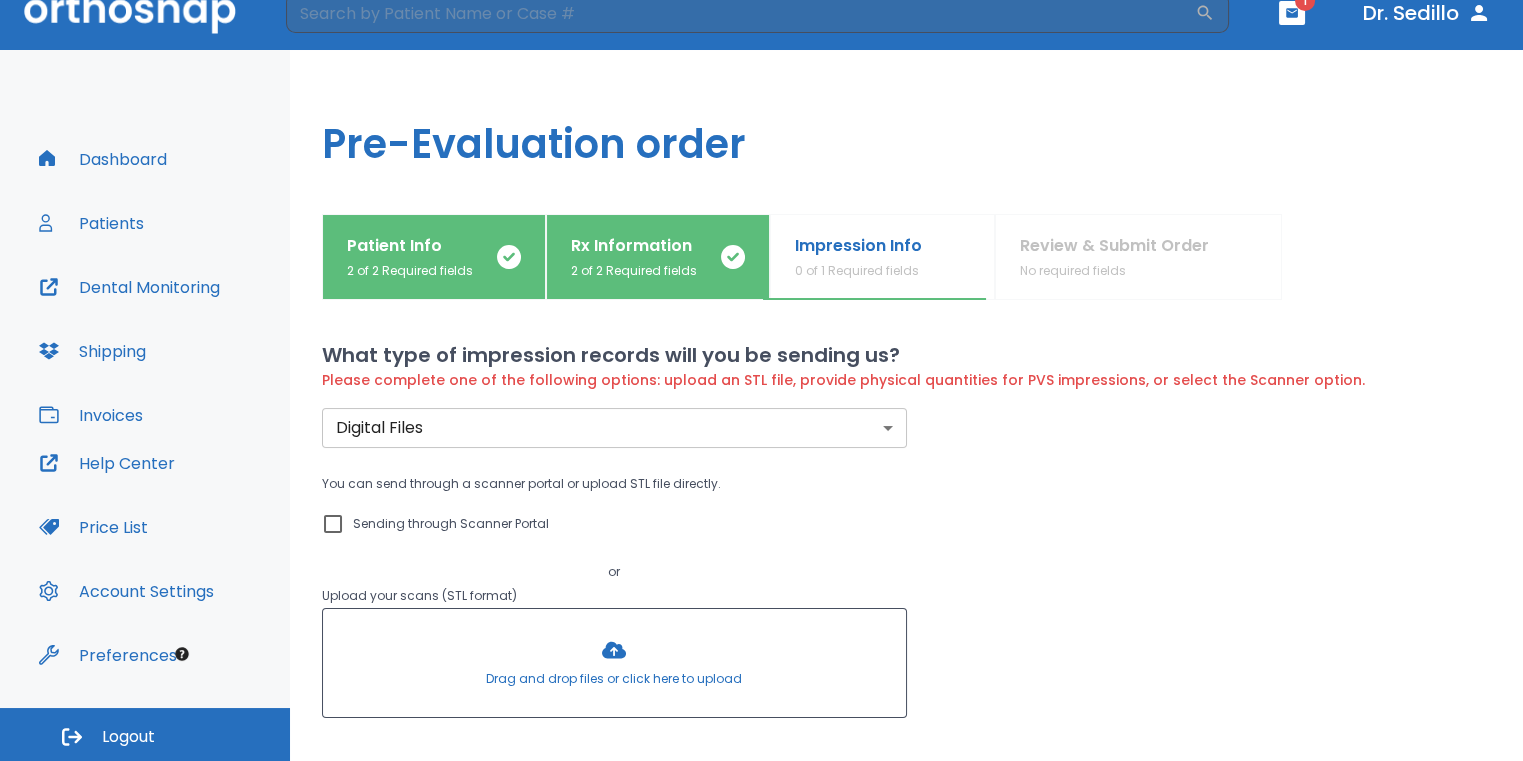 click on "Sending through Scanner Portal" at bounding box center (435, 524) 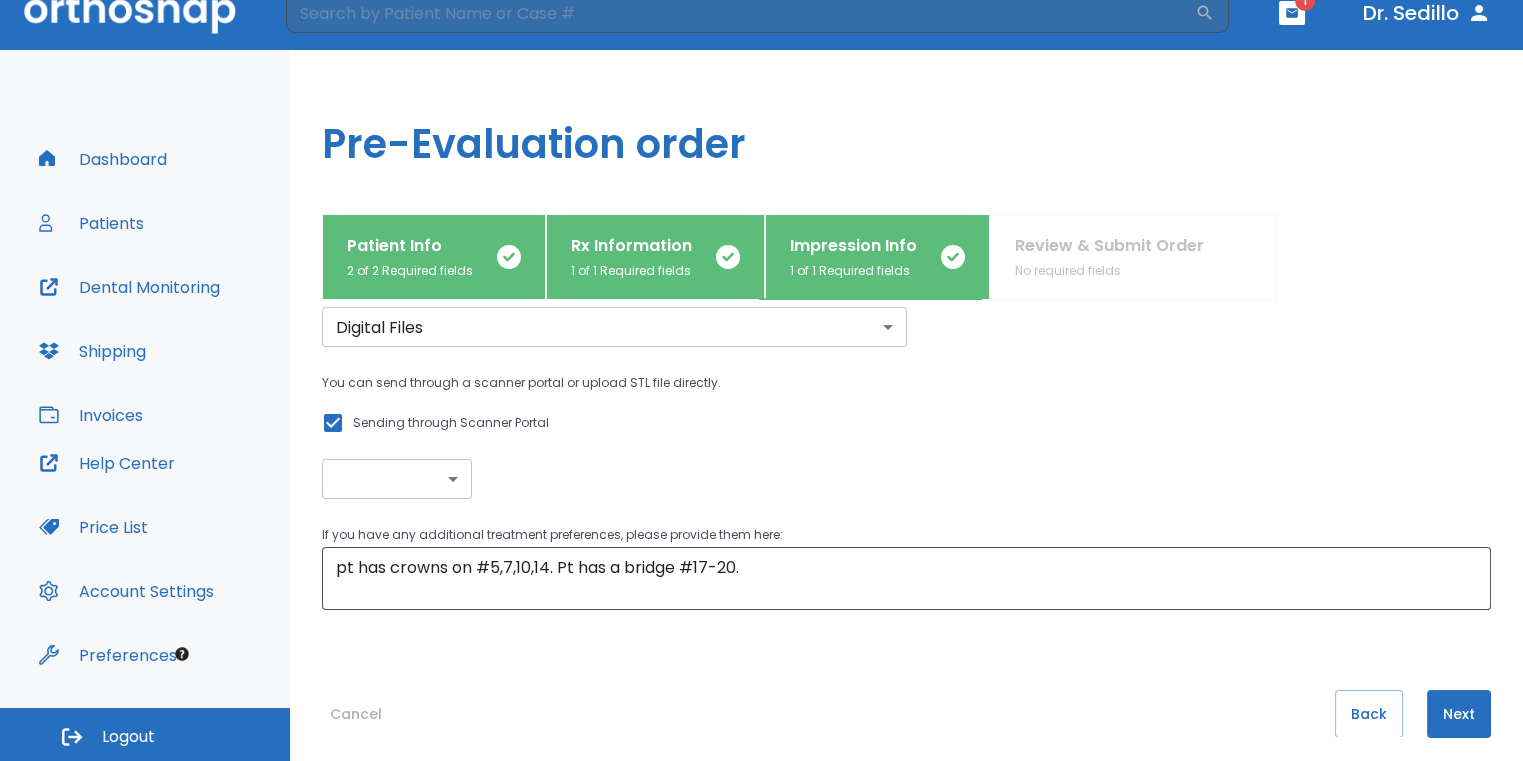 scroll, scrollTop: 119, scrollLeft: 0, axis: vertical 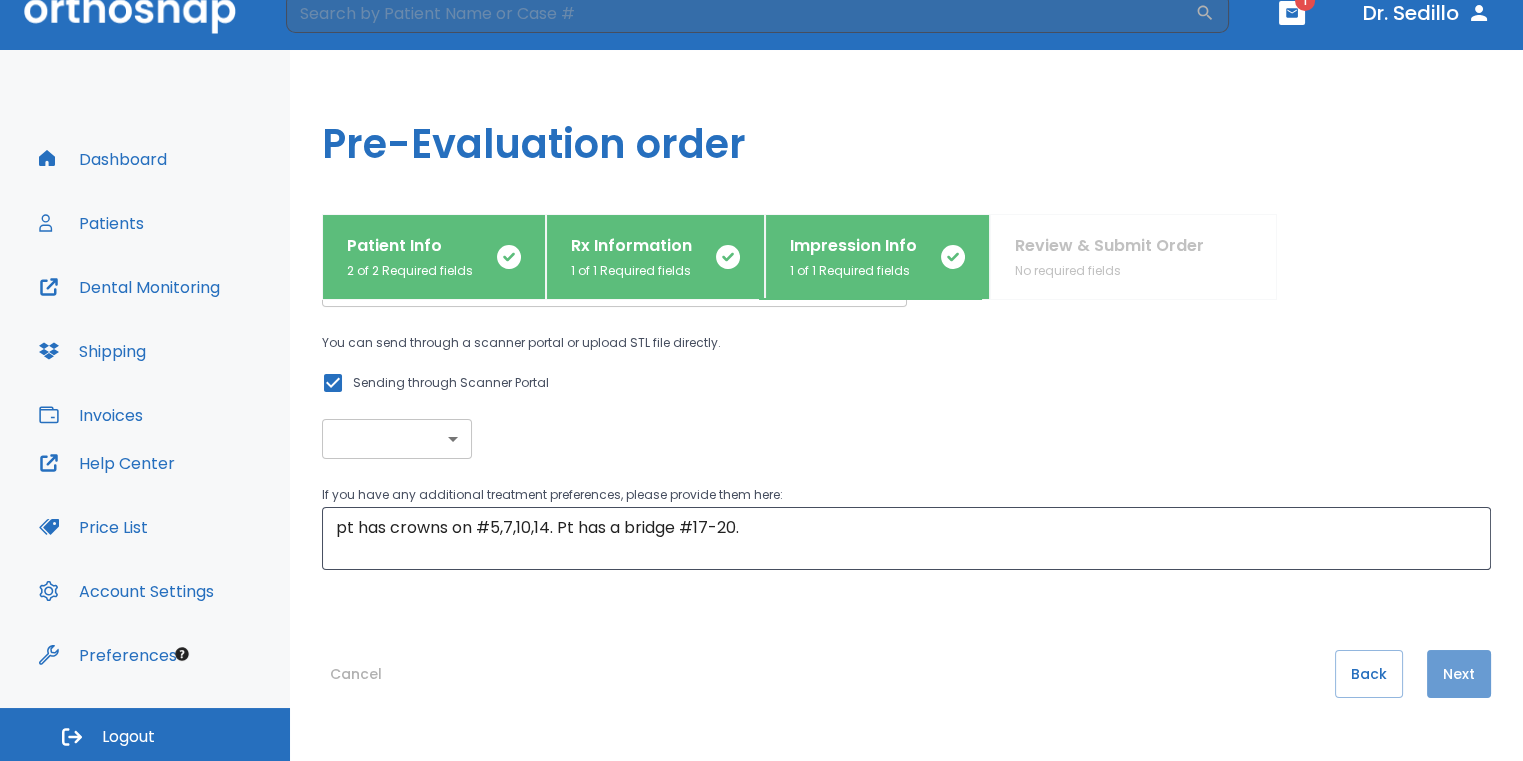 click on "Next" at bounding box center (1459, 674) 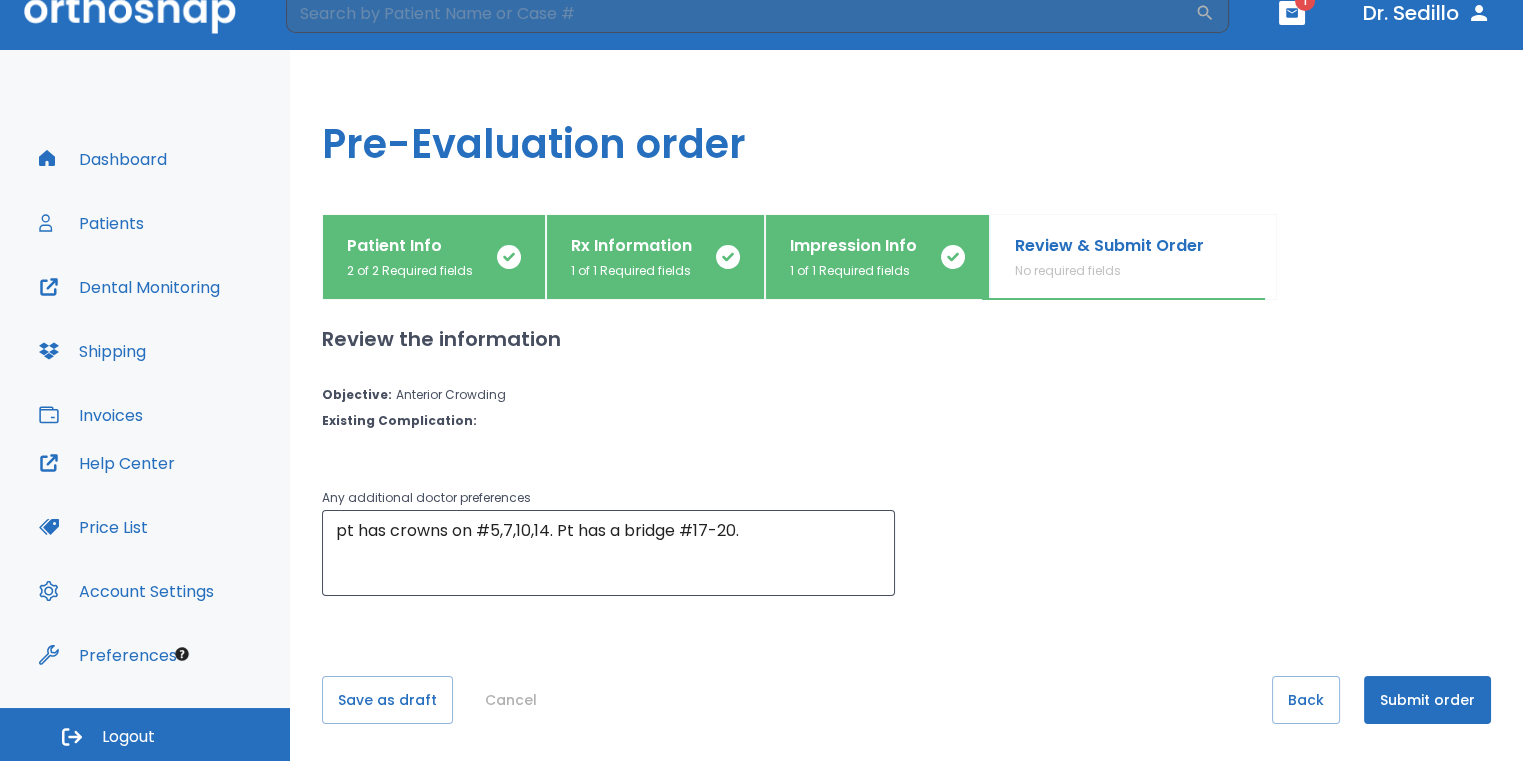 scroll, scrollTop: 0, scrollLeft: 0, axis: both 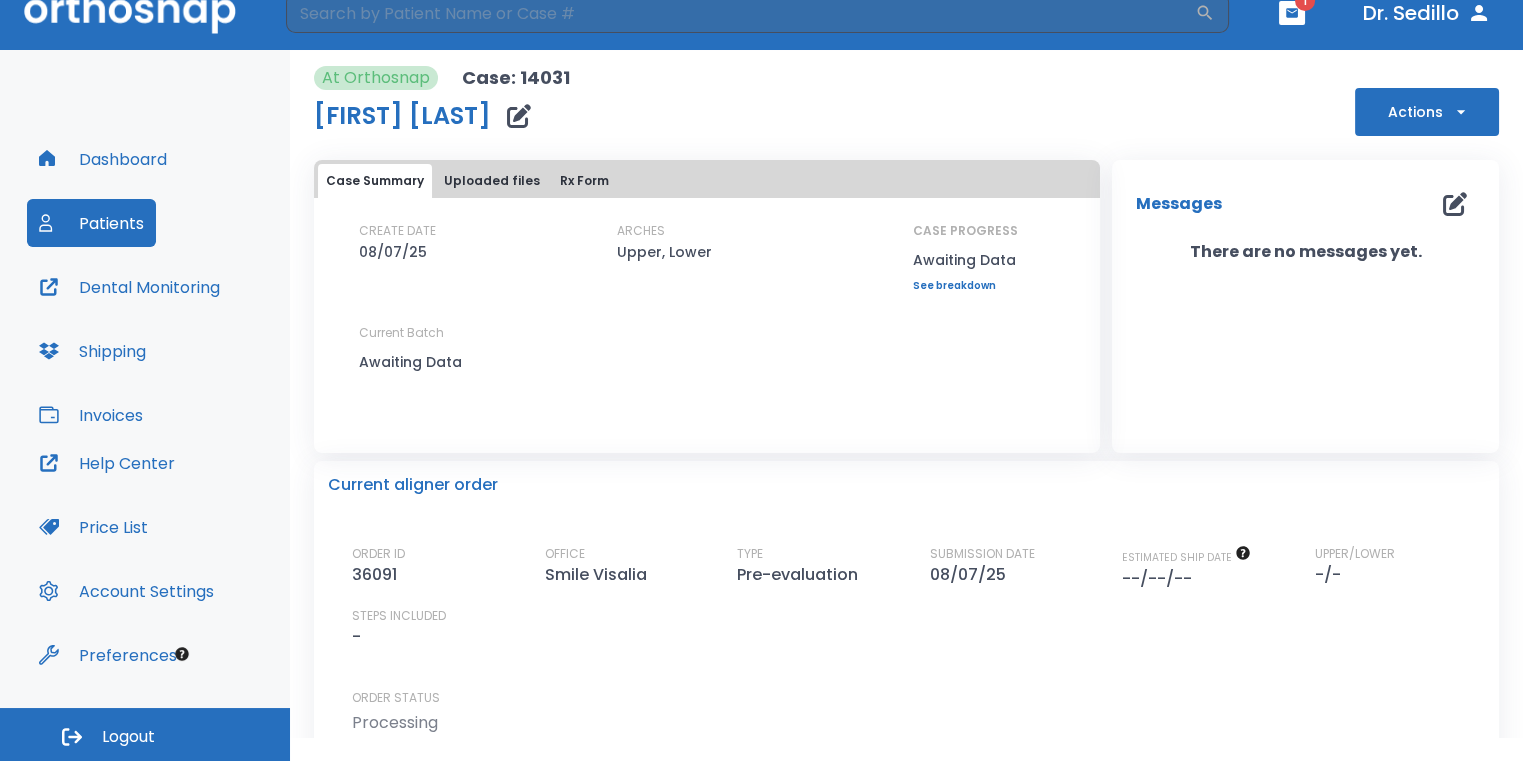 click on "Dashboard" at bounding box center (103, 159) 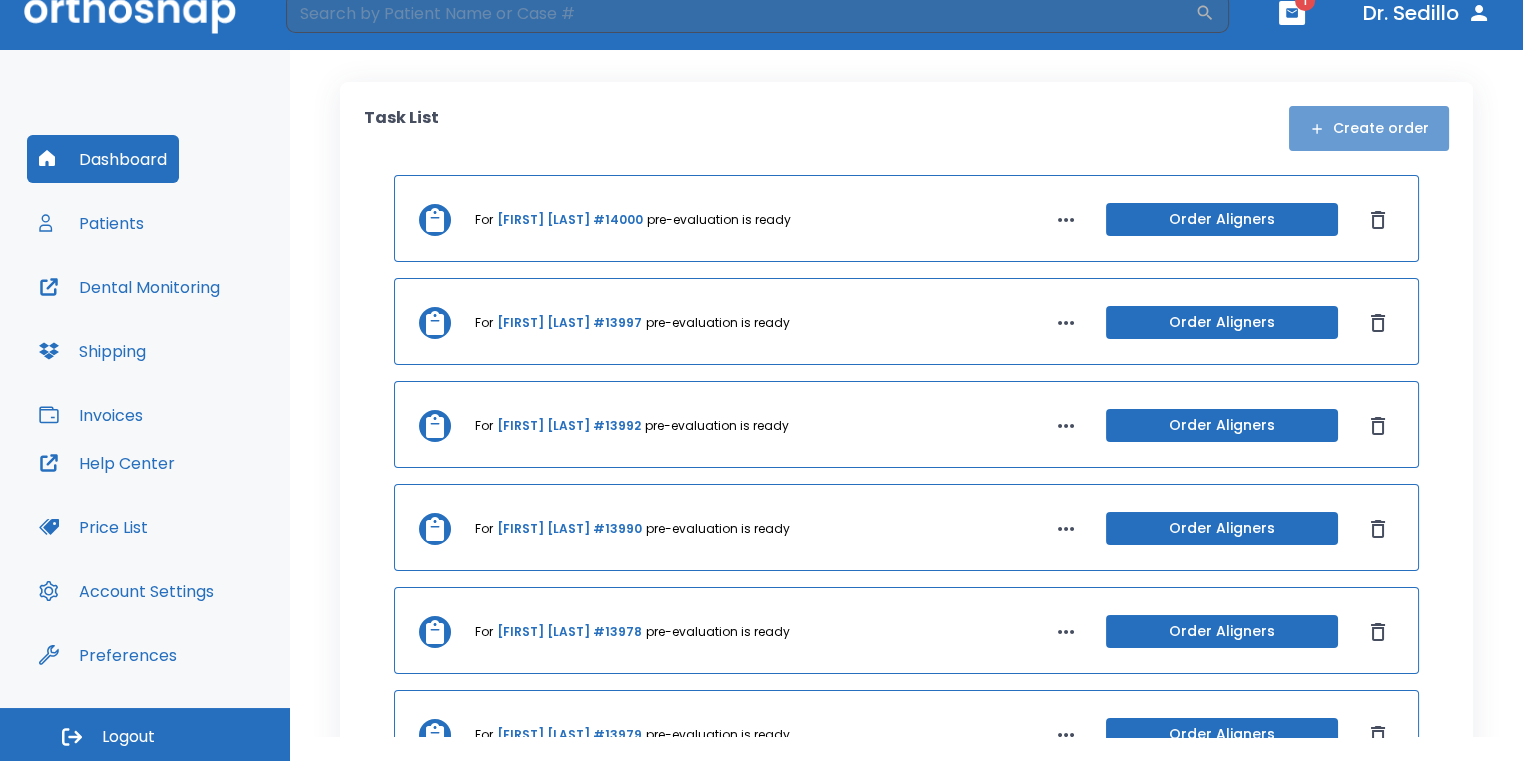 click on "Create order" at bounding box center [1369, 128] 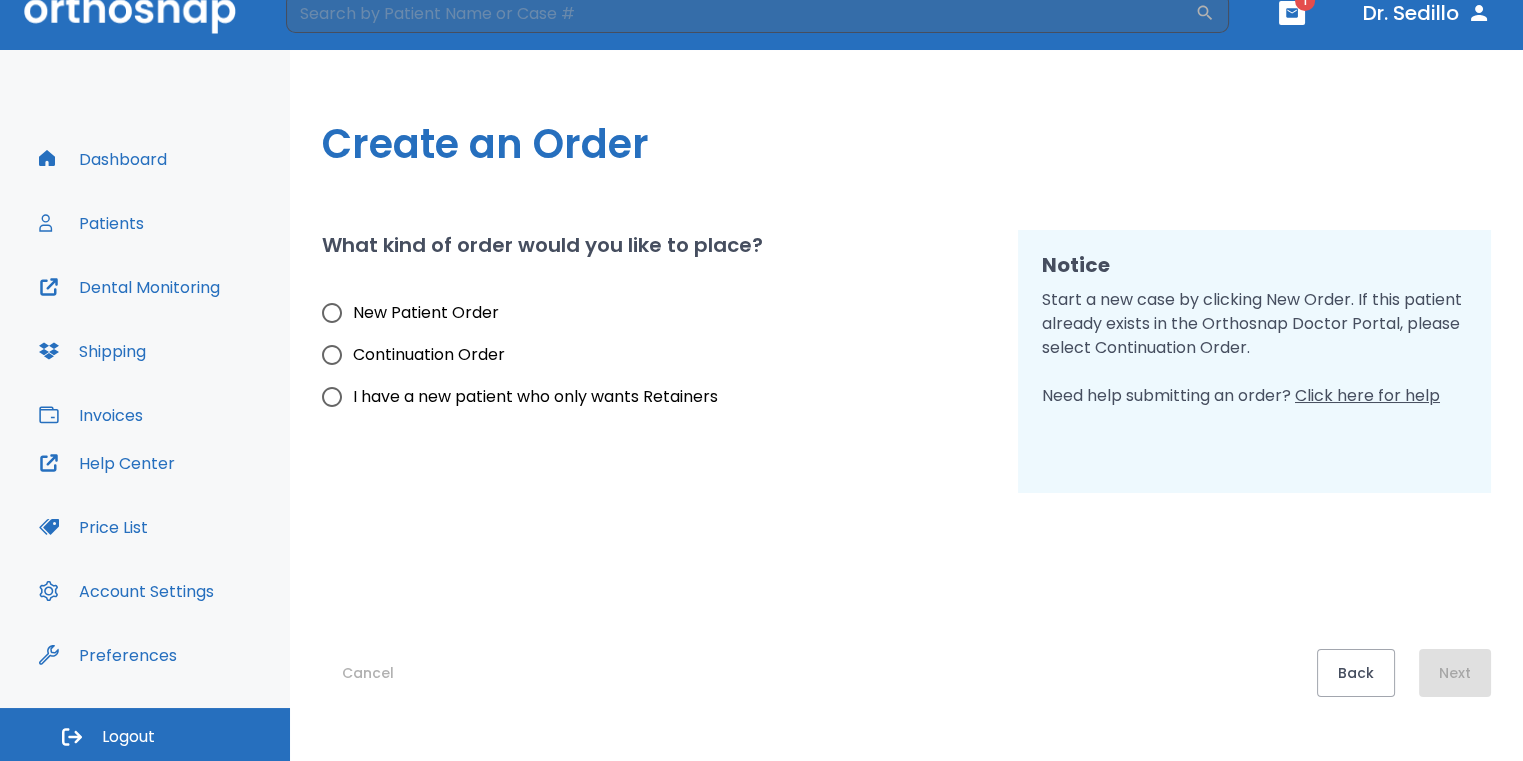 click on "New Patient Order" at bounding box center (426, 313) 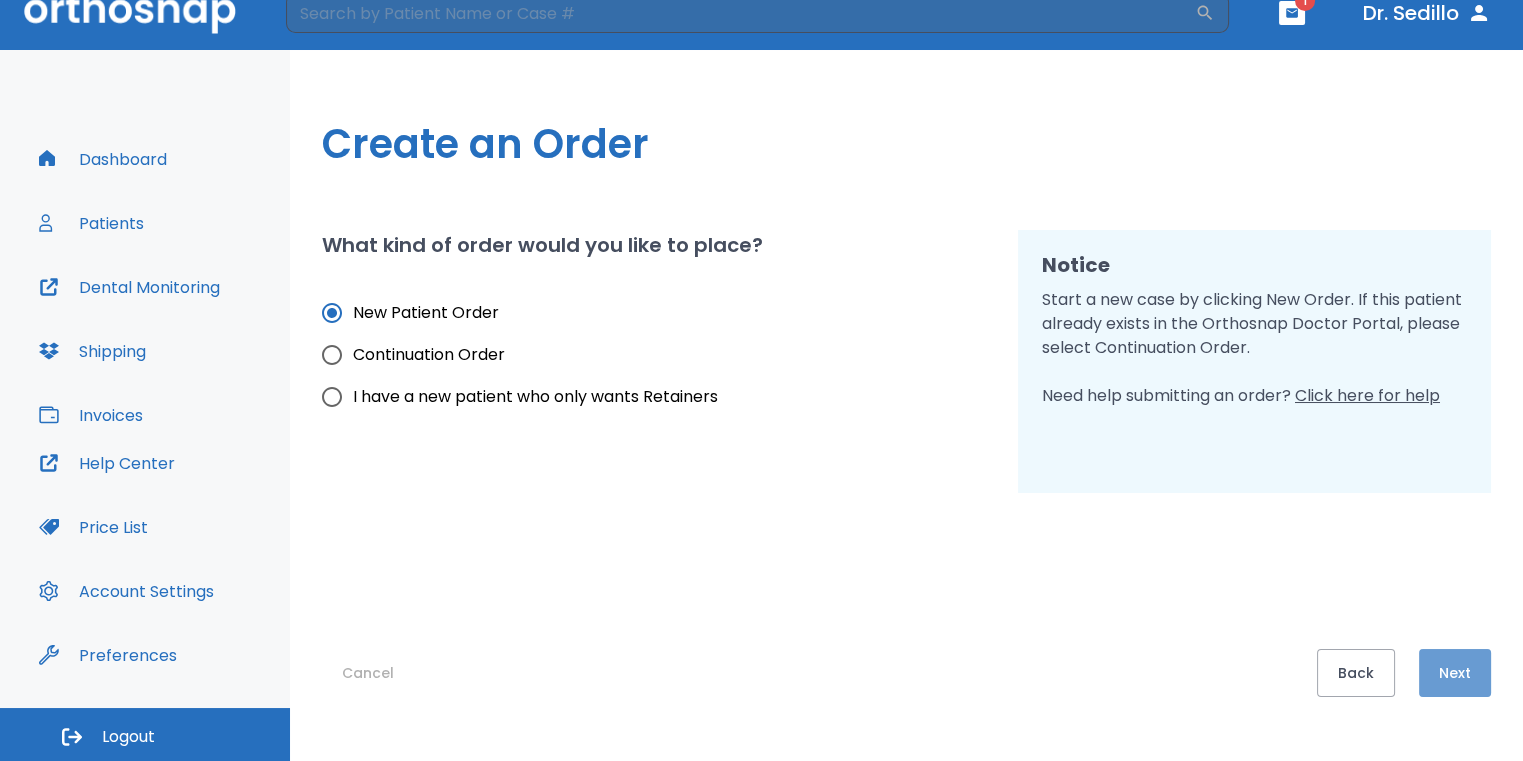 click on "Next" at bounding box center (1455, 673) 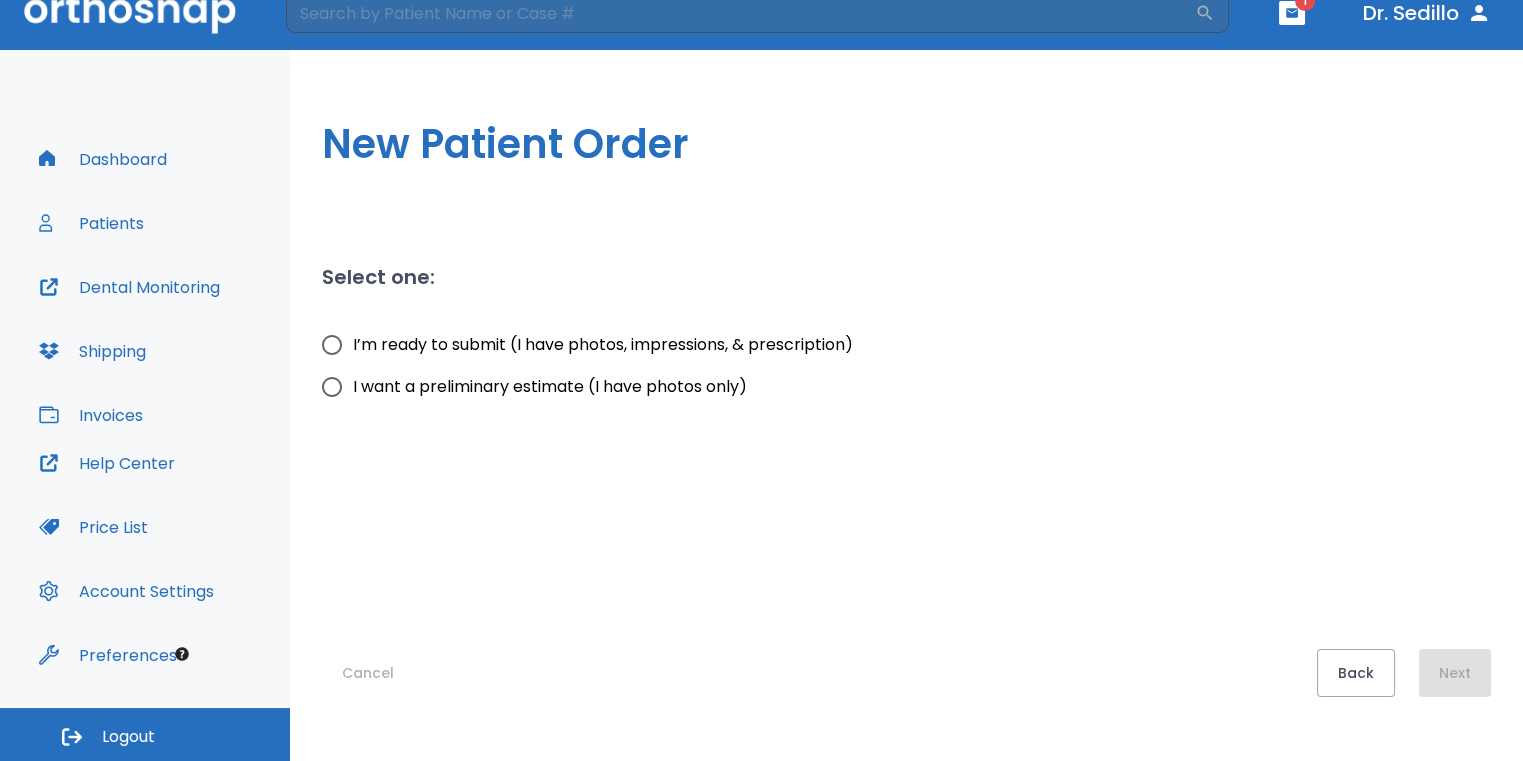 drag, startPoint x: 329, startPoint y: 382, endPoint x: 361, endPoint y: 398, distance: 35.77709 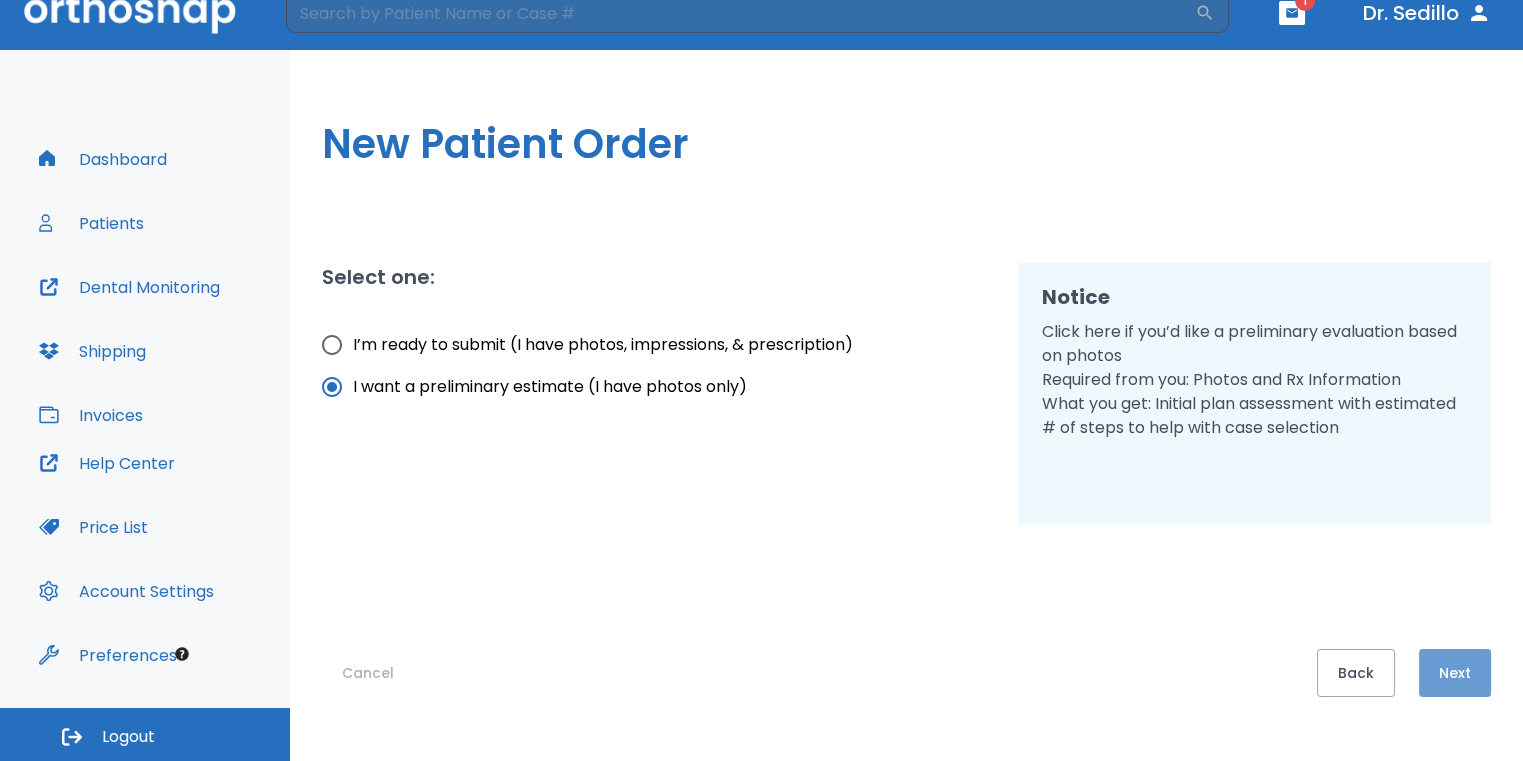 click on "Next" at bounding box center [1455, 673] 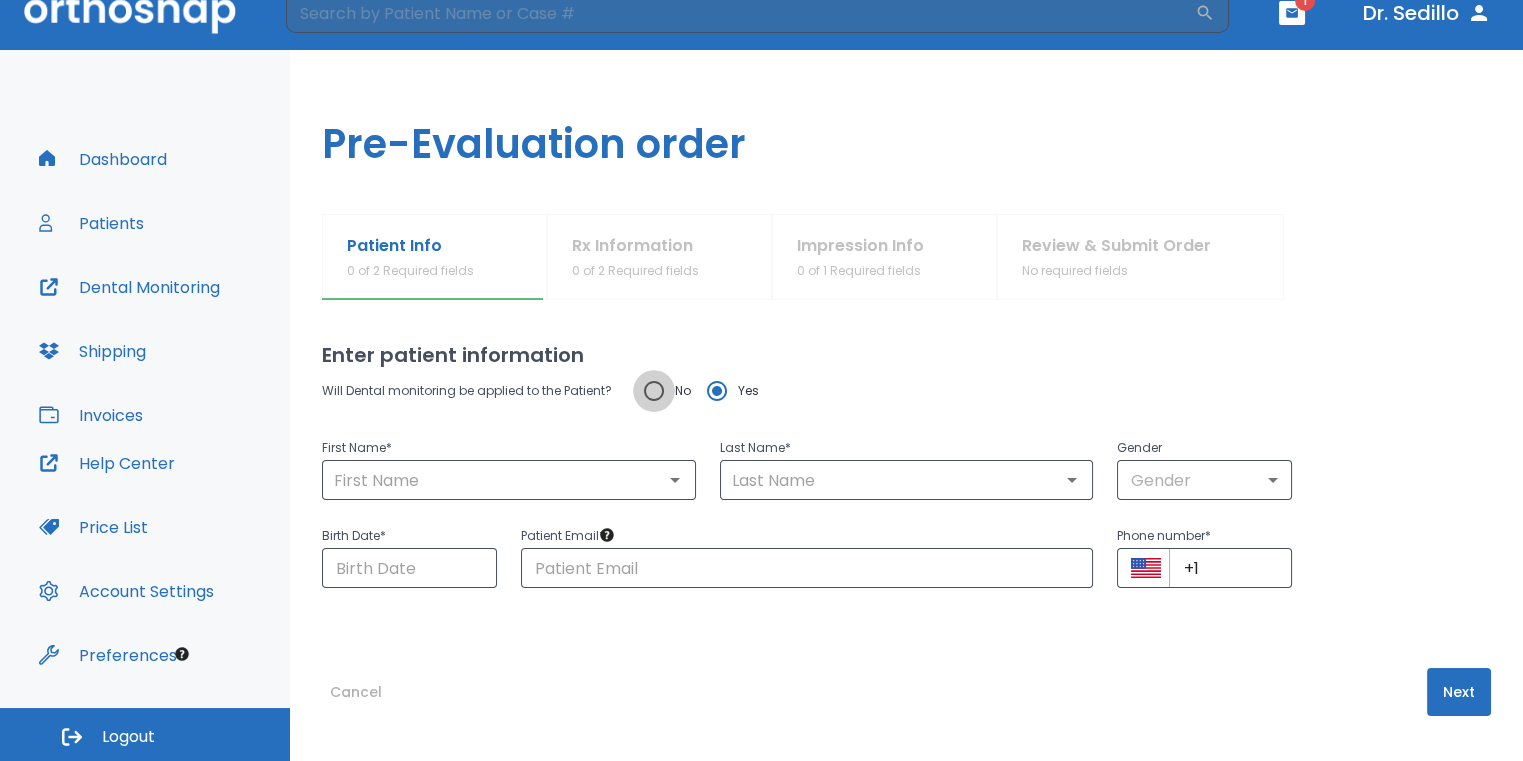 drag, startPoint x: 994, startPoint y: 792, endPoint x: 649, endPoint y: 392, distance: 528.22815 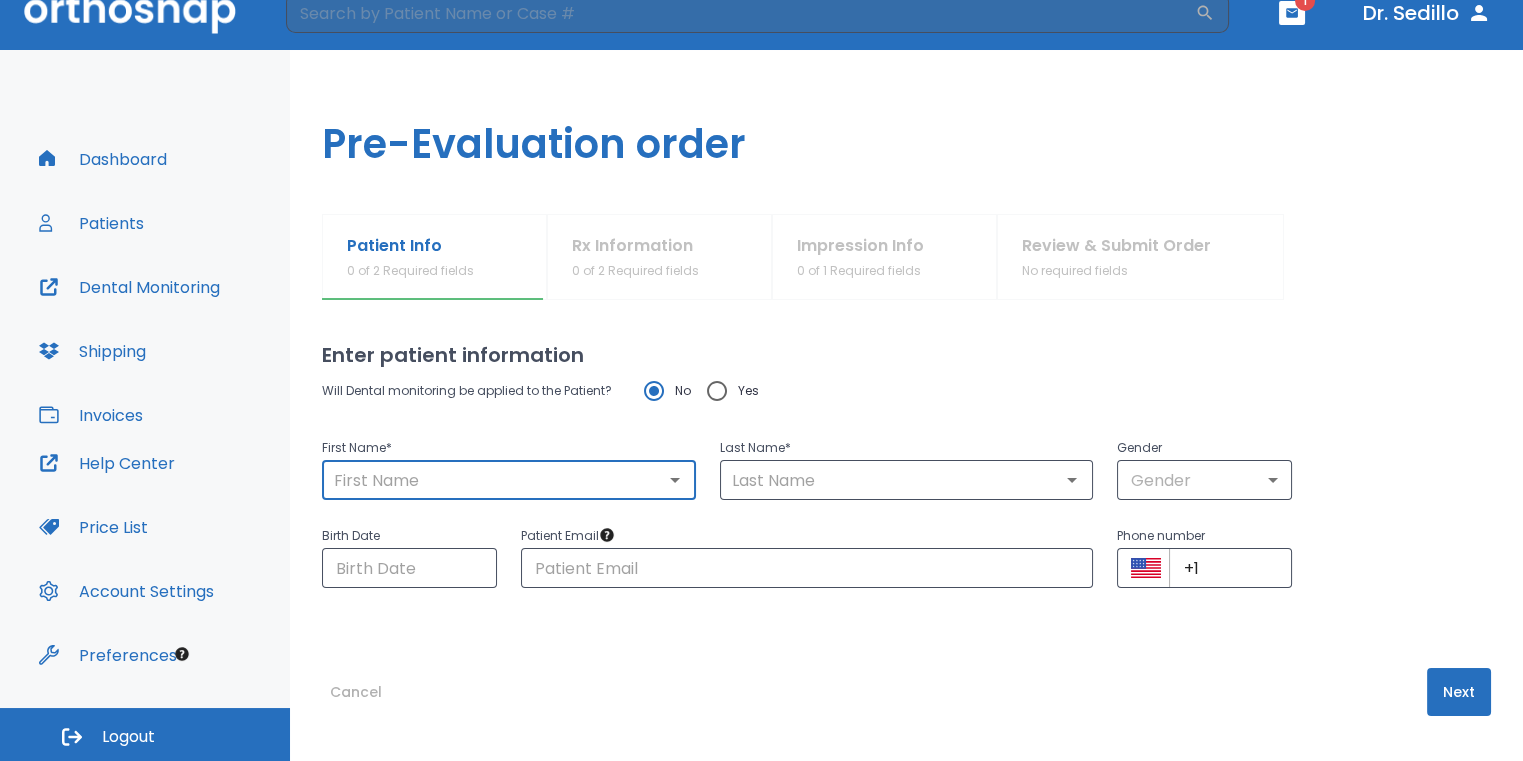 click at bounding box center [509, 480] 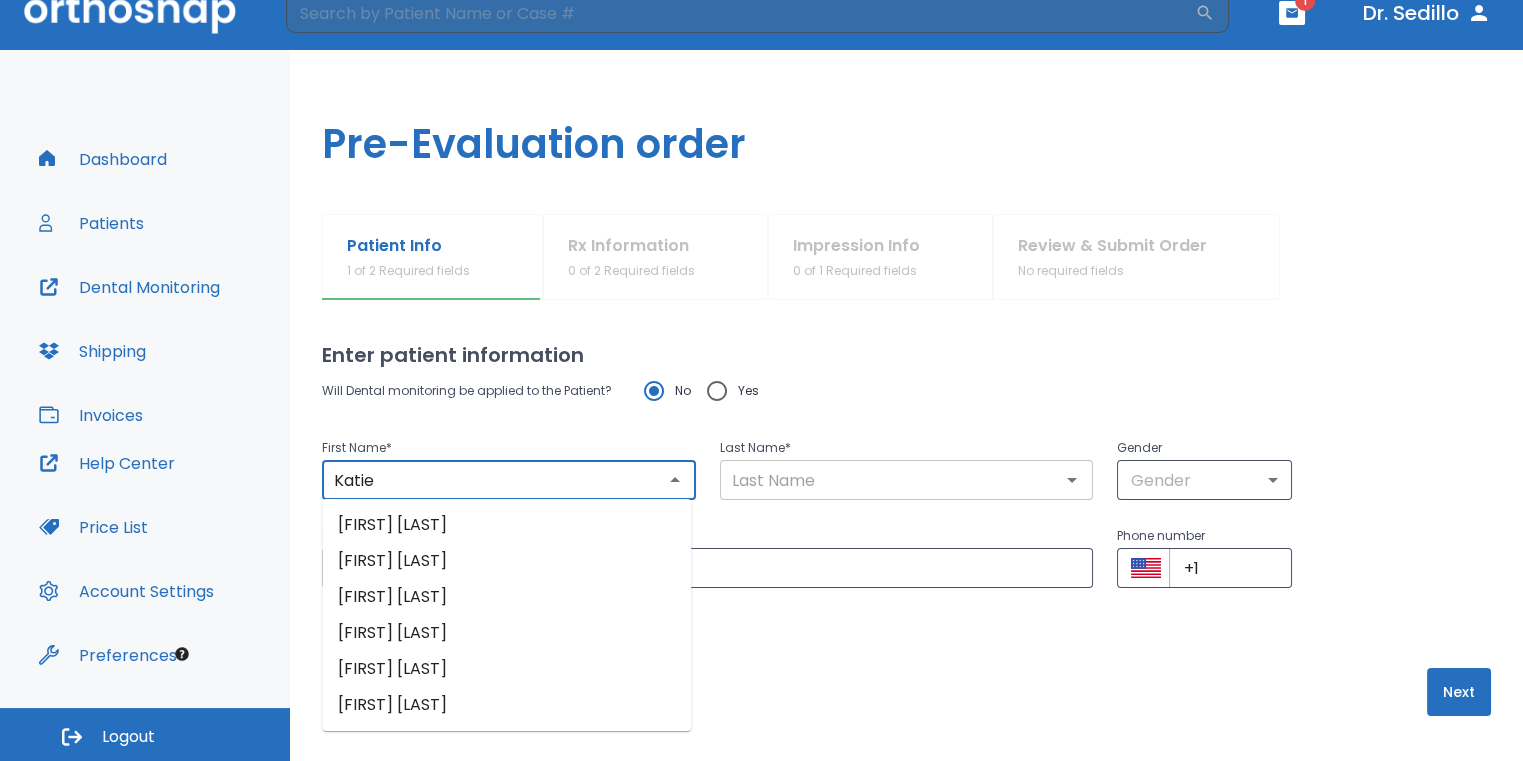 type on "Katie" 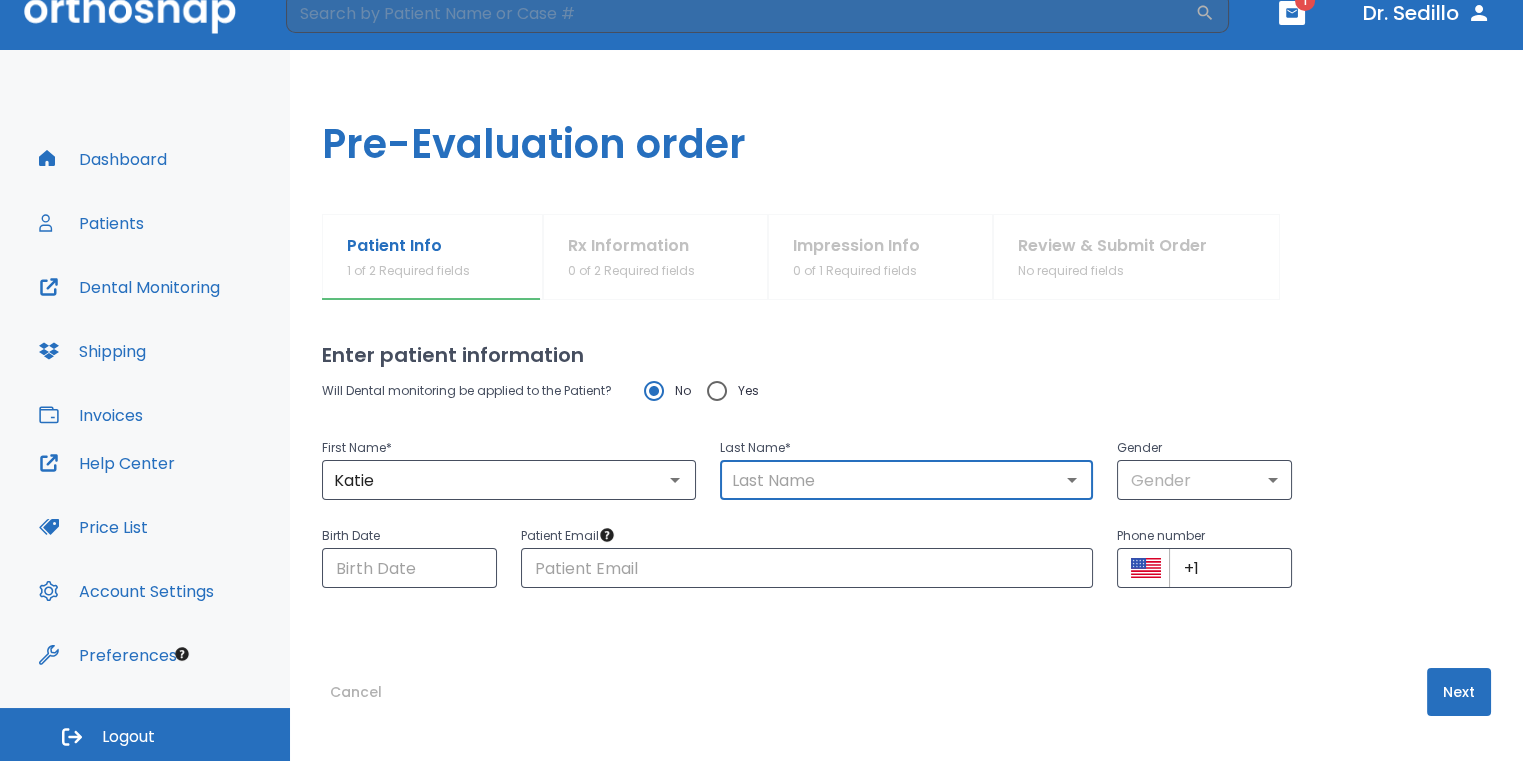 click at bounding box center (907, 480) 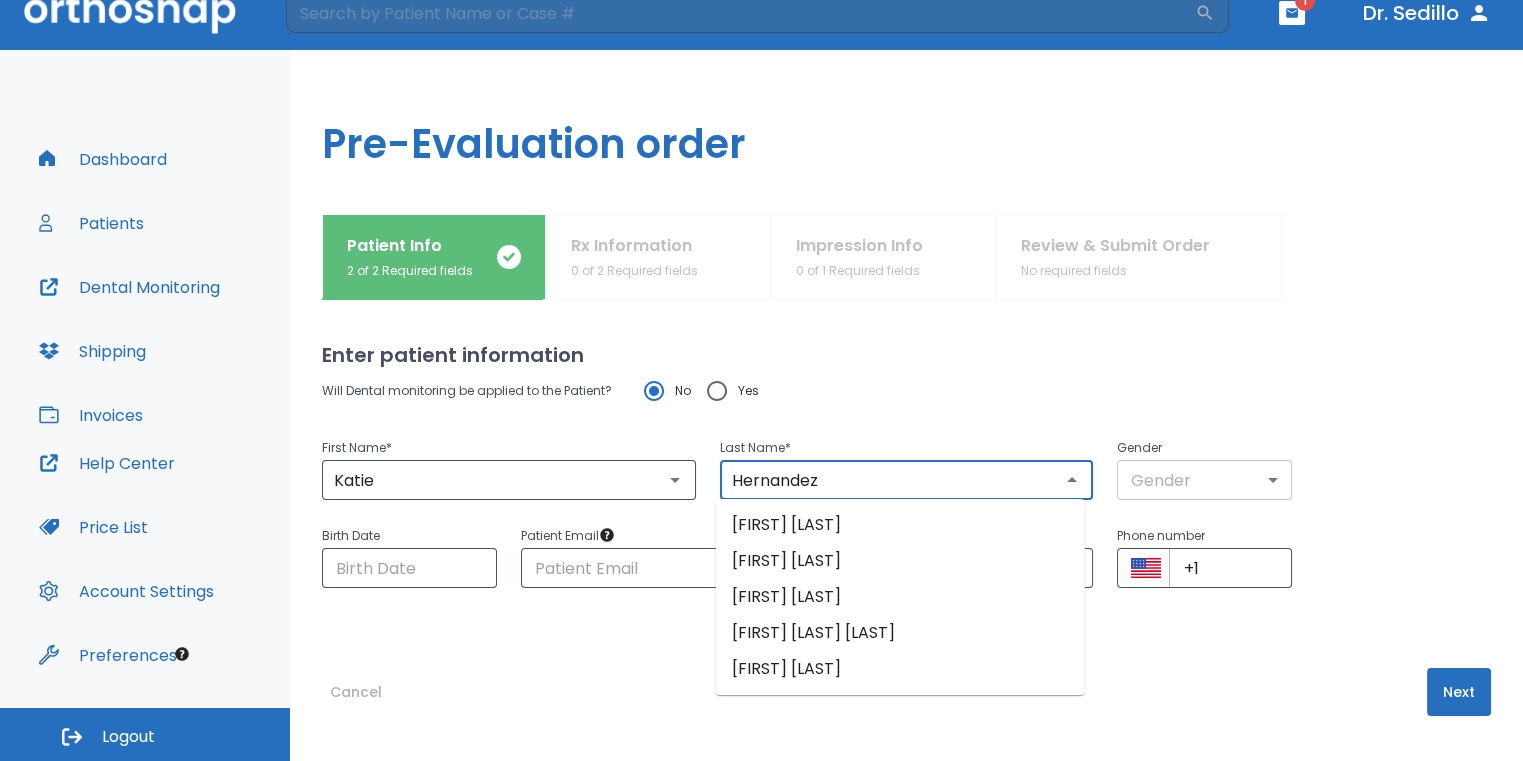 type on "Hernandez" 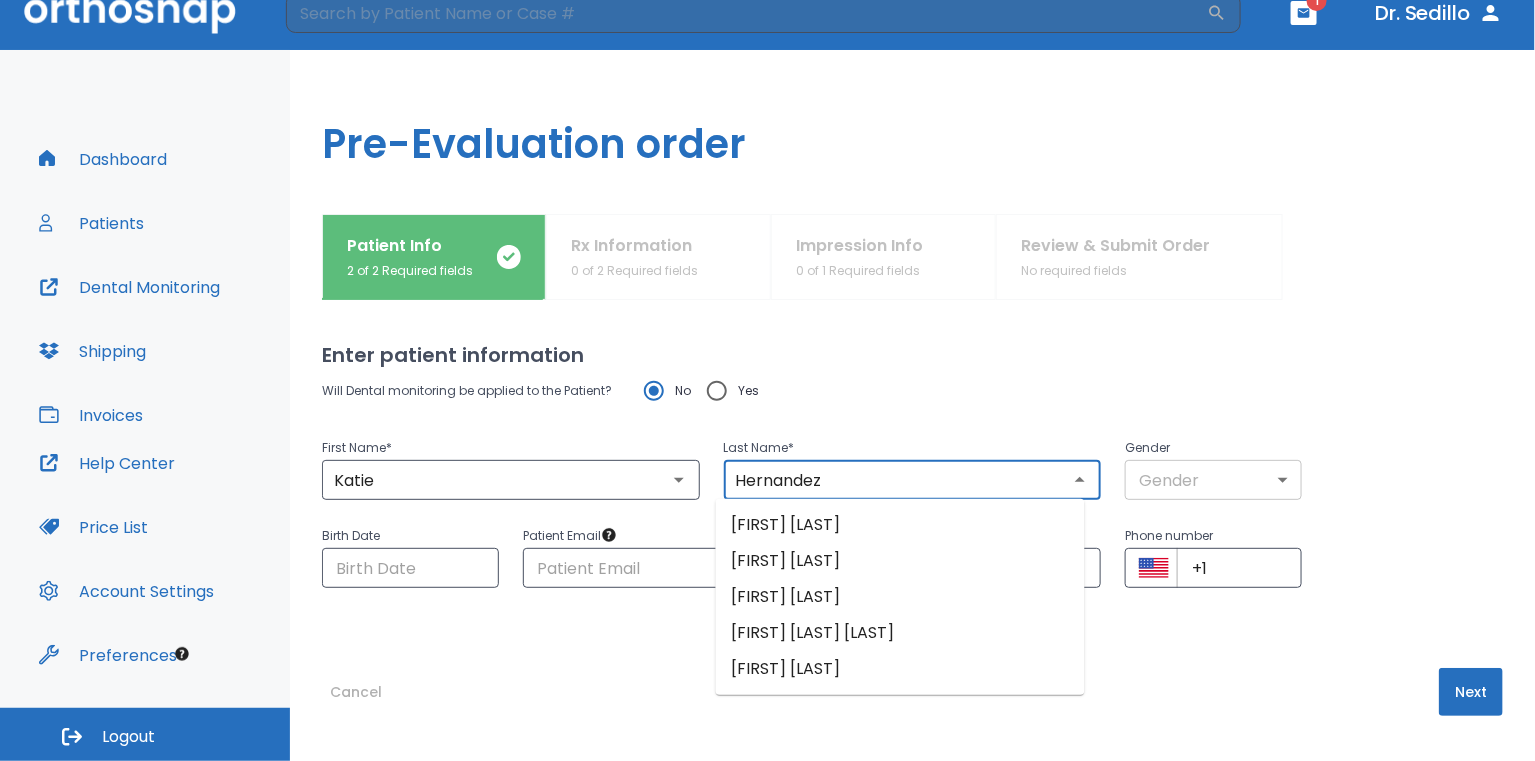 click on "​ 1 Dr. Sedillo Dashboard Patients Dental Monitoring Shipping Invoices Help Center Price List Account Settings Preferences Logout Uploading files and placing your order. One moment, please. Pre-Evaluation order Patient Info 2 of 2 Required fields Rx Information 0 of 2 Required fields Impression Info 0 of 1 Required fields Review & Submit Order No required fields Enter patient information Will Dental monitoring be applied to the Patient? No Yes First Name * [FIRST] ​ Last Name * [LAST] ​ Gender Gender ​ Birth Date ​ Patient Email ​ Phone number ​ +1 ​ Cancel Next [FIRST] [LAST] [FIRST]  [LAST] [FIRST]  [LAST] [FIRST]  [LAST] [FIRST]  [LAST]" at bounding box center [767, 356] 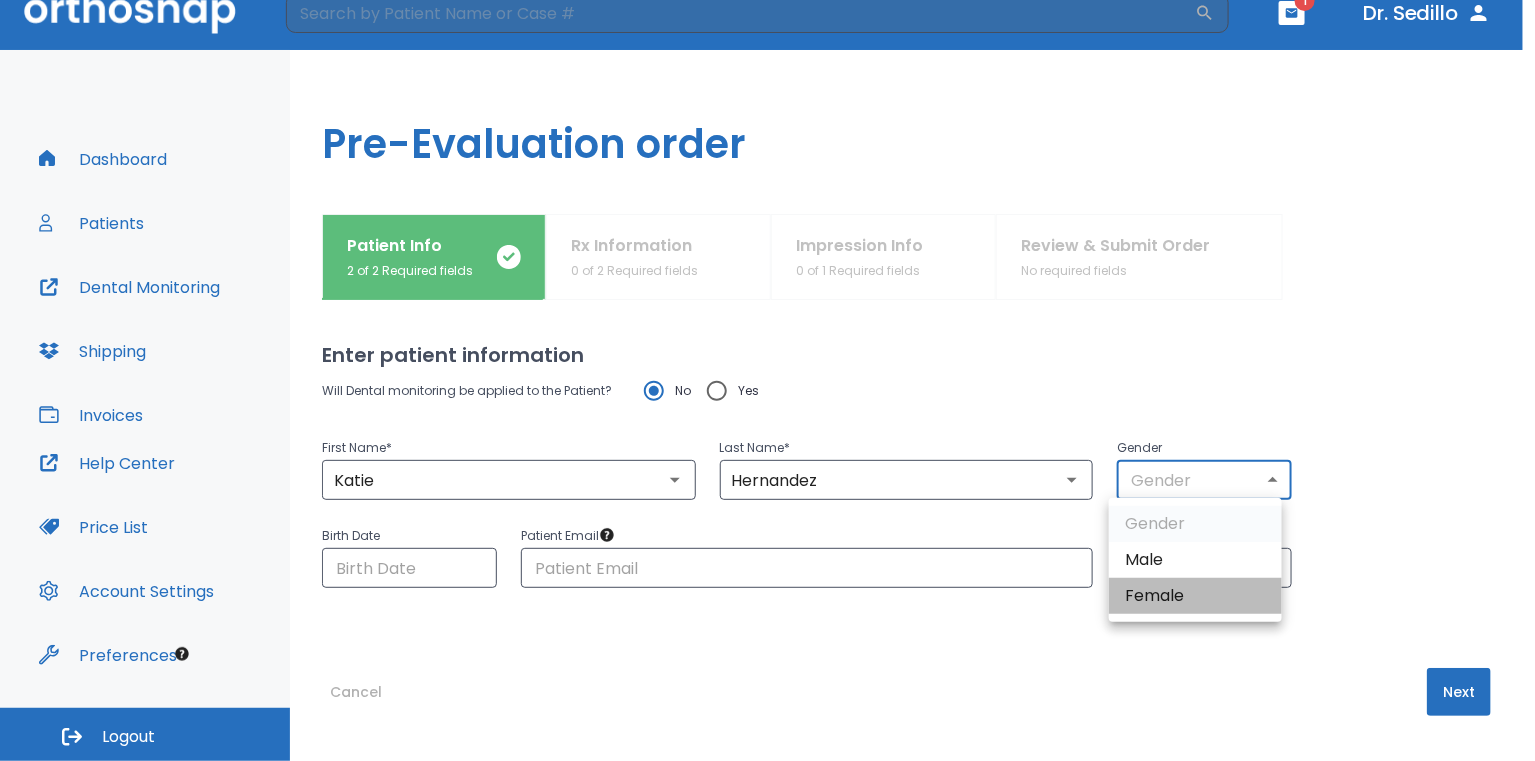 click on "Female" at bounding box center [1195, 596] 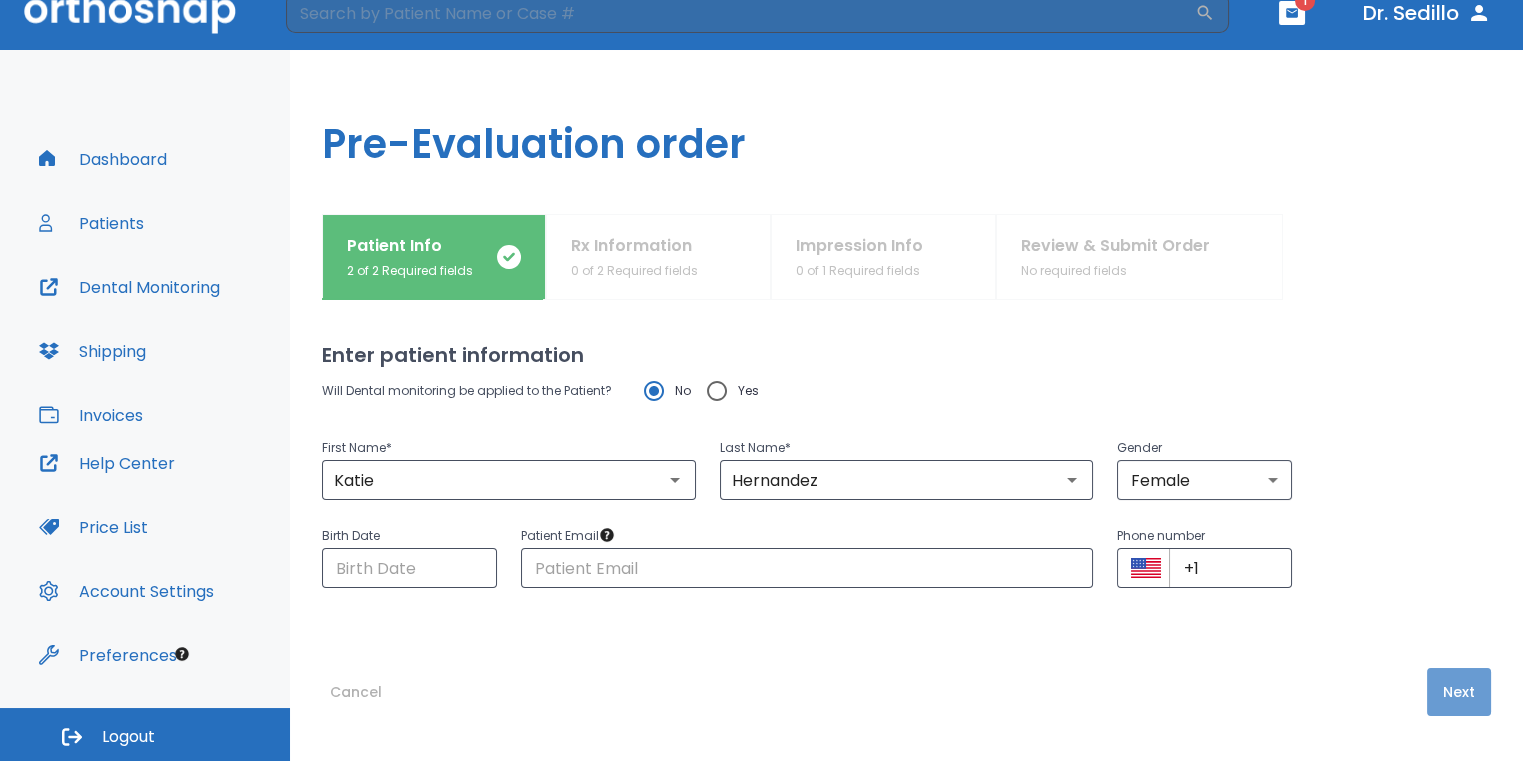 click on "Next" at bounding box center [1459, 692] 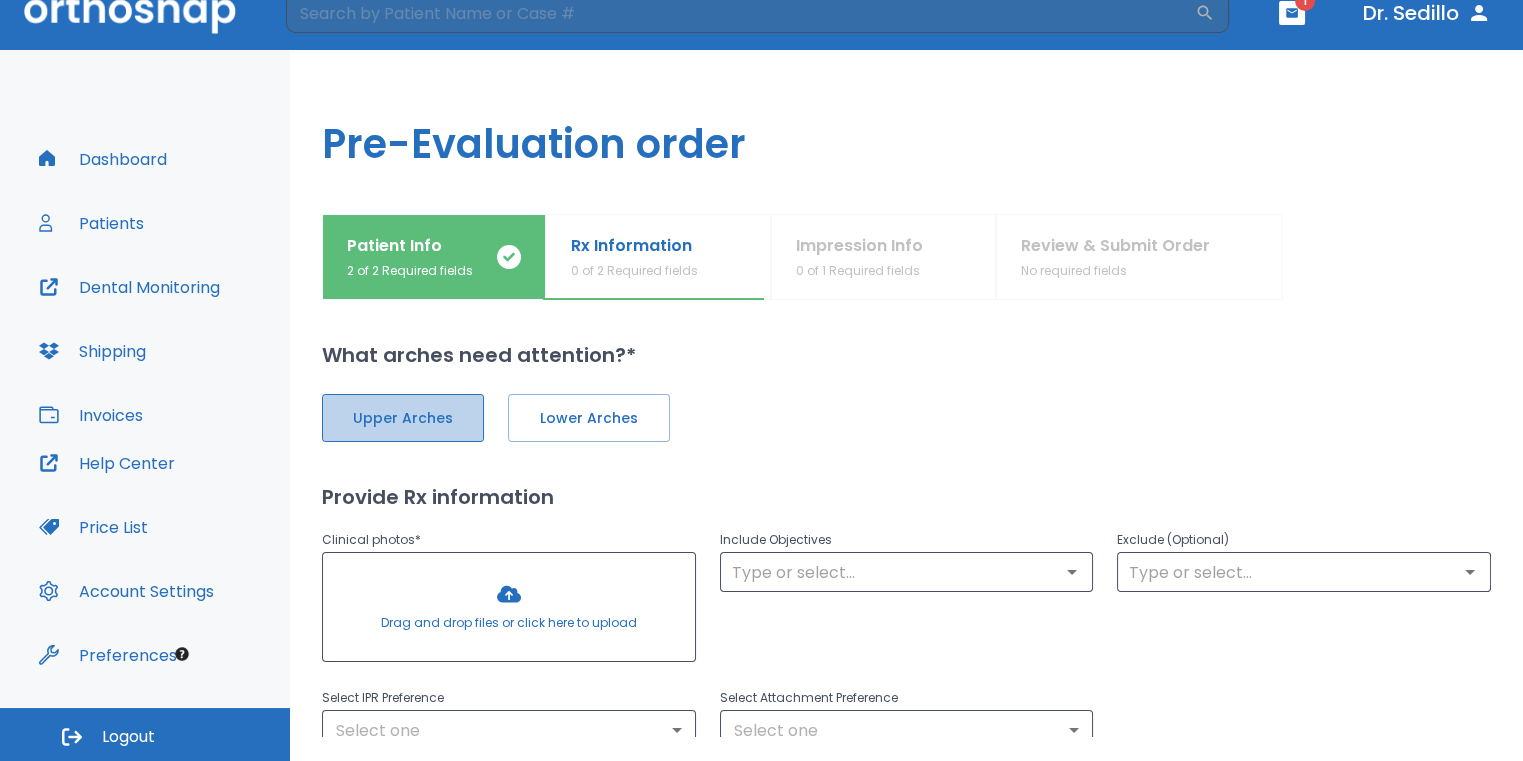 drag, startPoint x: 396, startPoint y: 418, endPoint x: 541, endPoint y: 429, distance: 145.41664 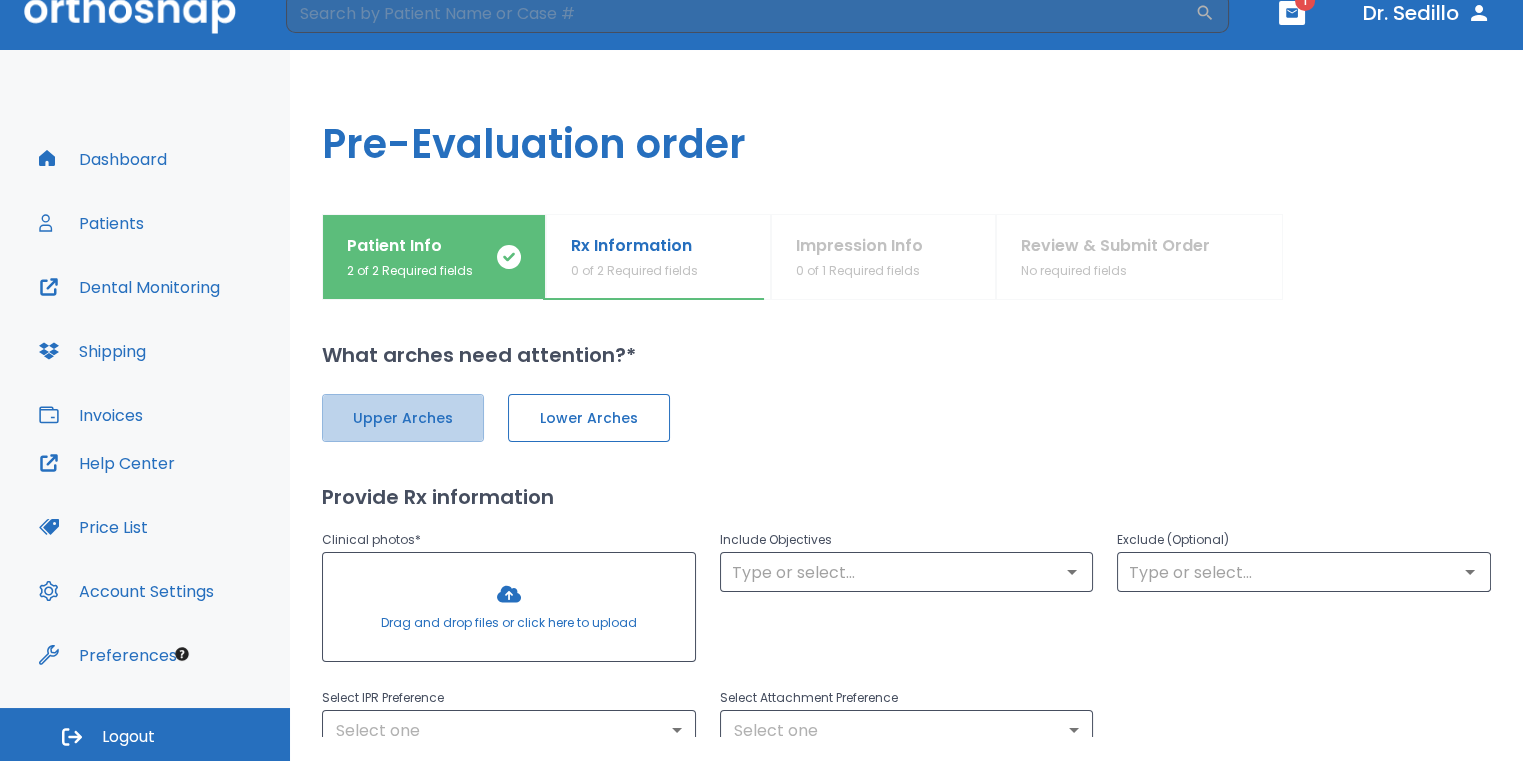click on "Upper Arches" at bounding box center [403, 418] 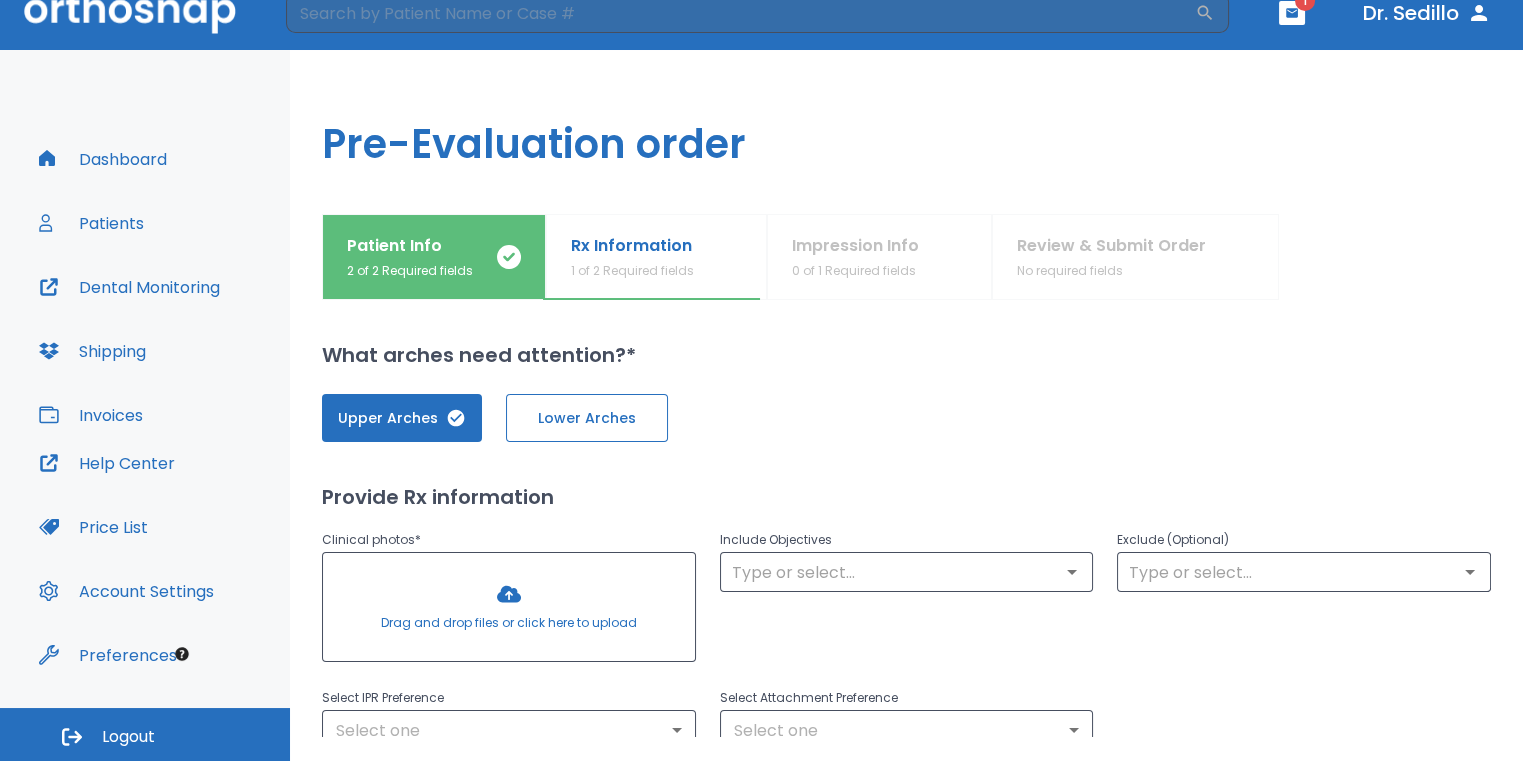 click on "Lower Arches" at bounding box center [587, 418] 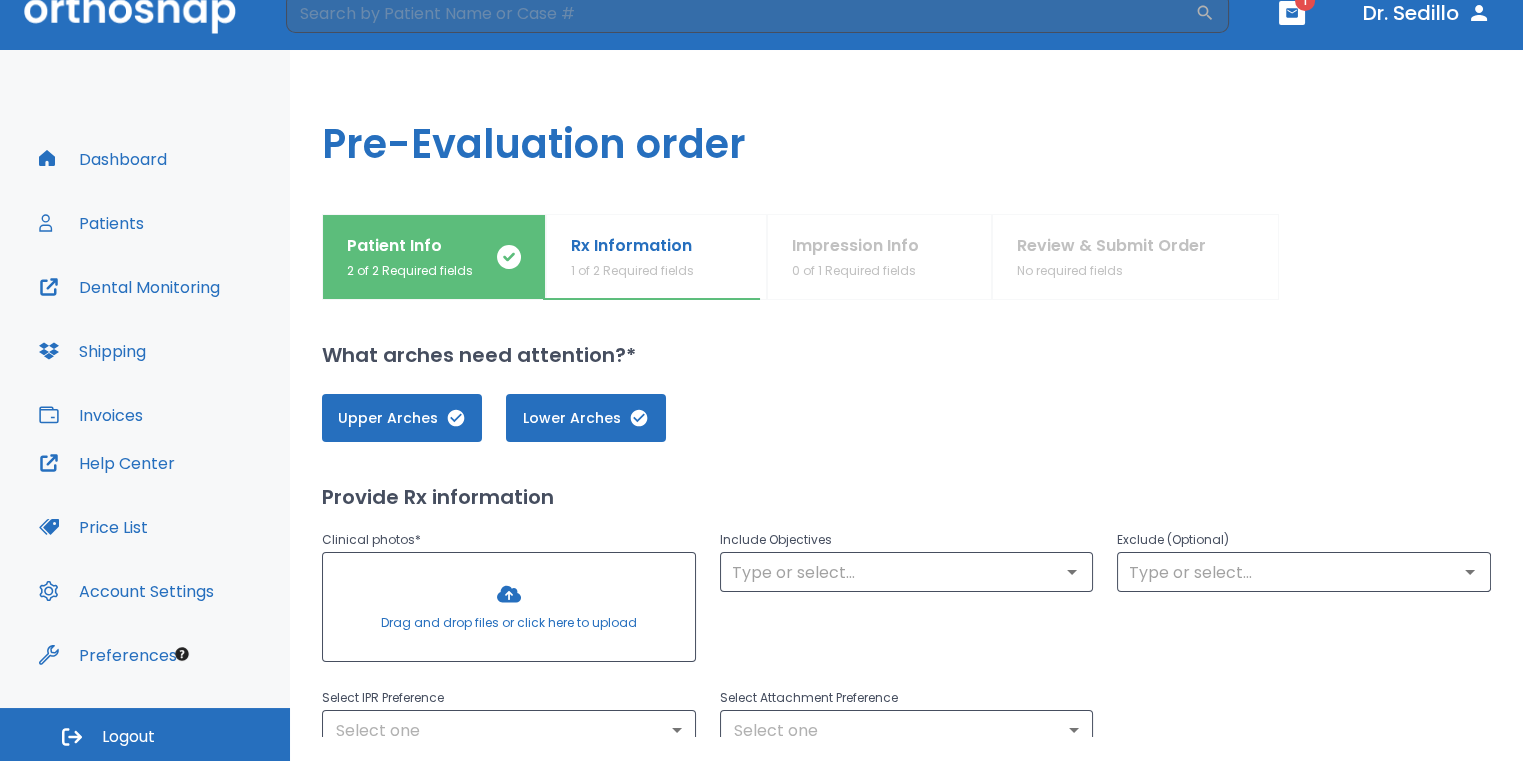 click at bounding box center (509, 607) 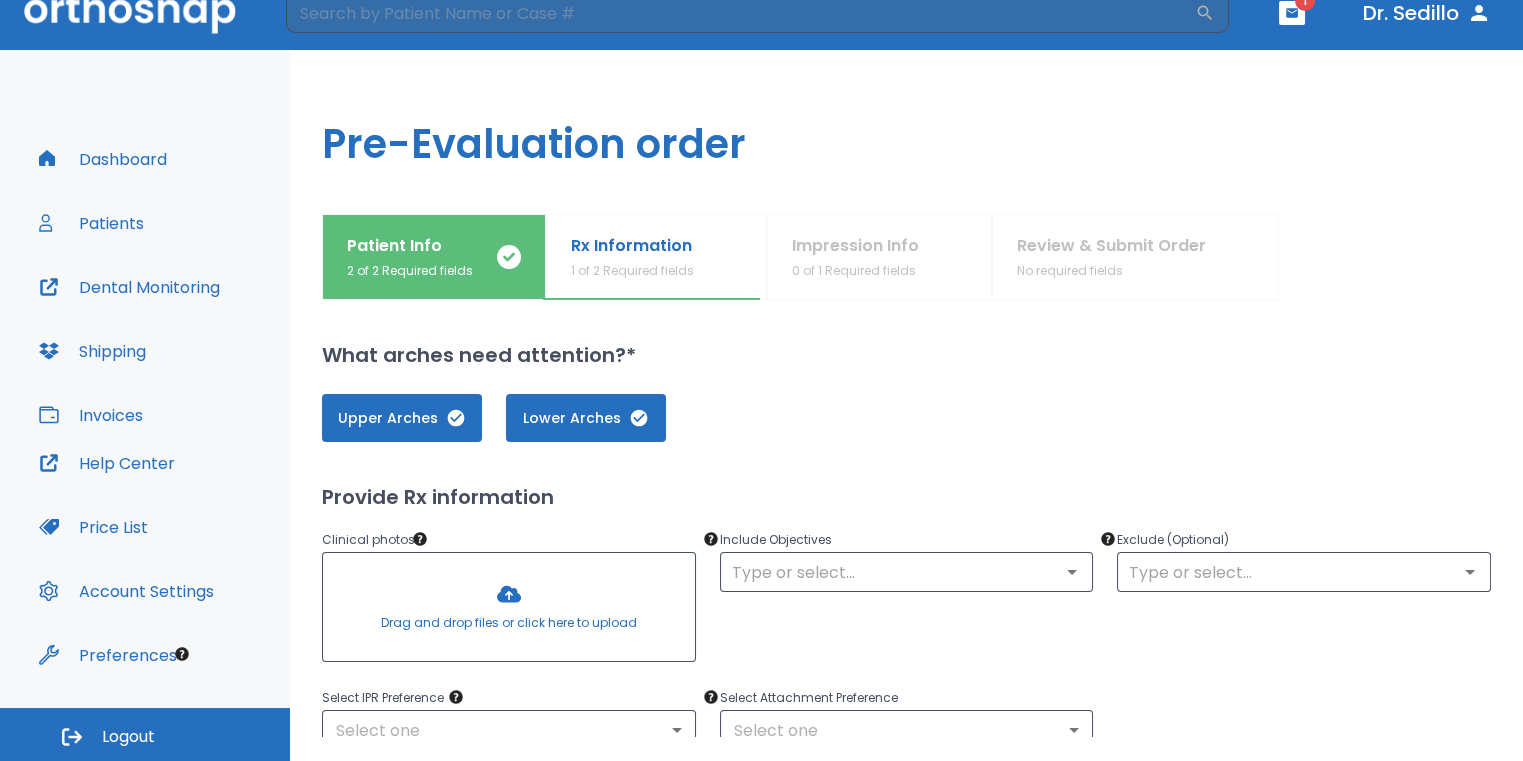 click at bounding box center (509, 607) 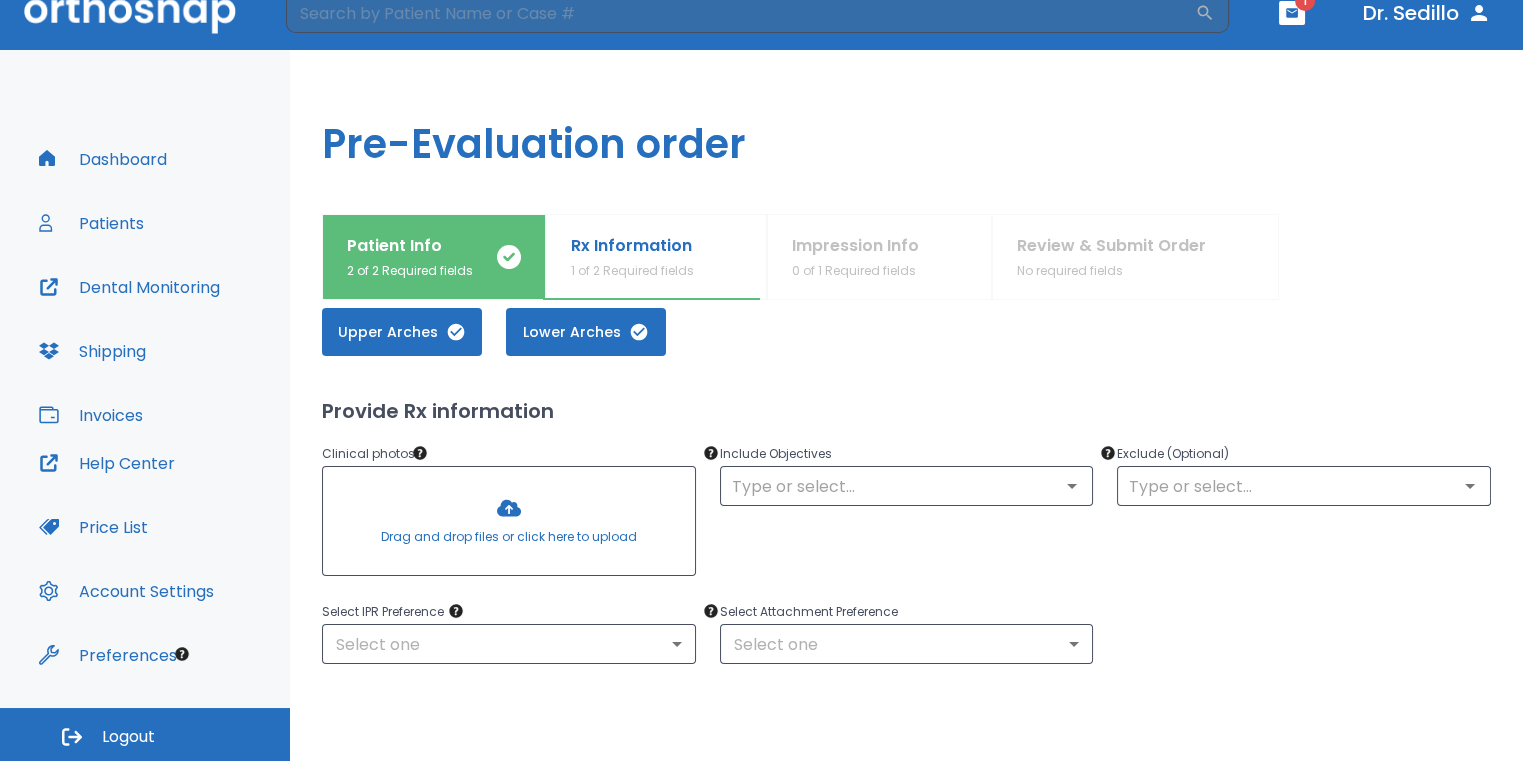 scroll, scrollTop: 100, scrollLeft: 0, axis: vertical 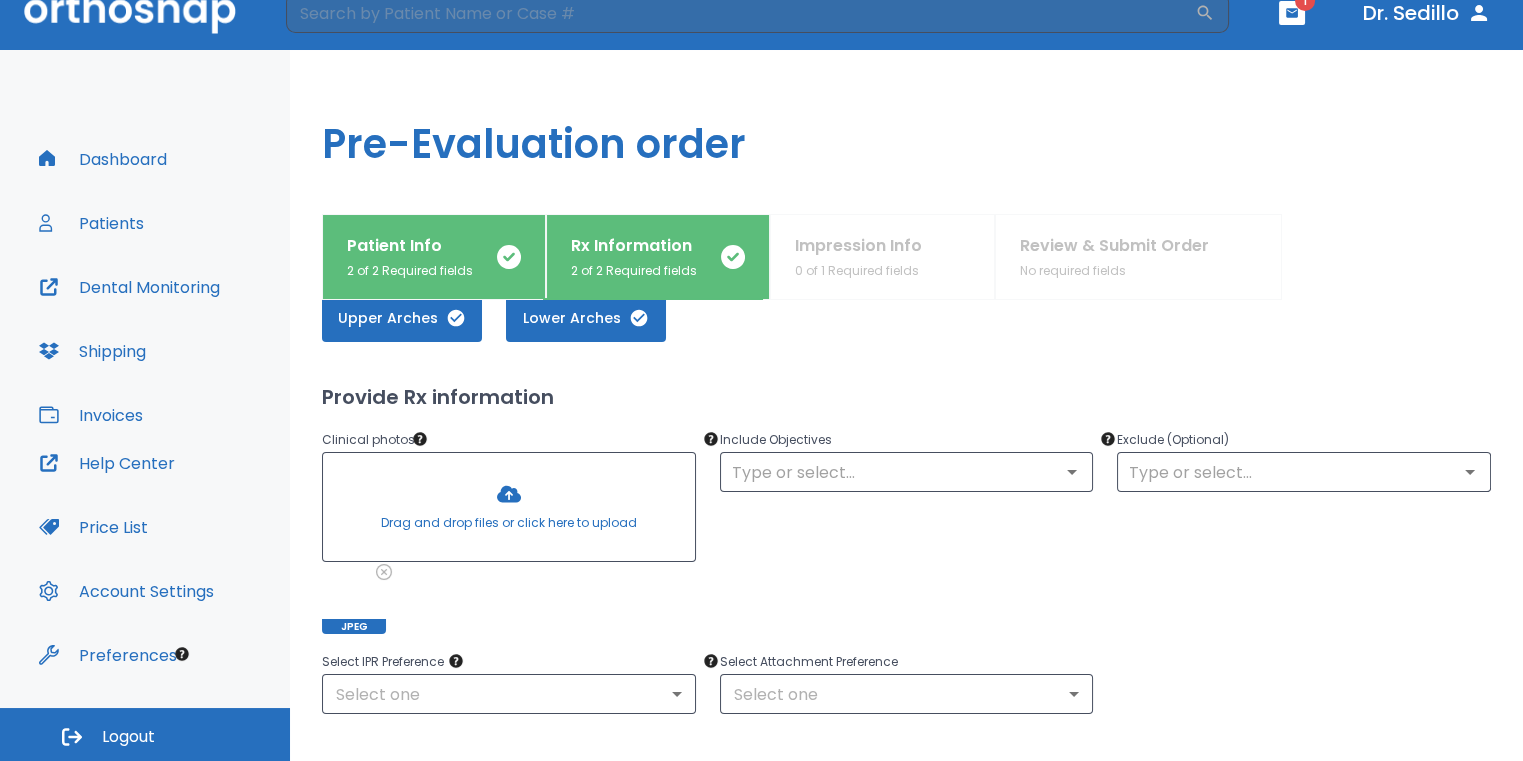 click at bounding box center (509, 507) 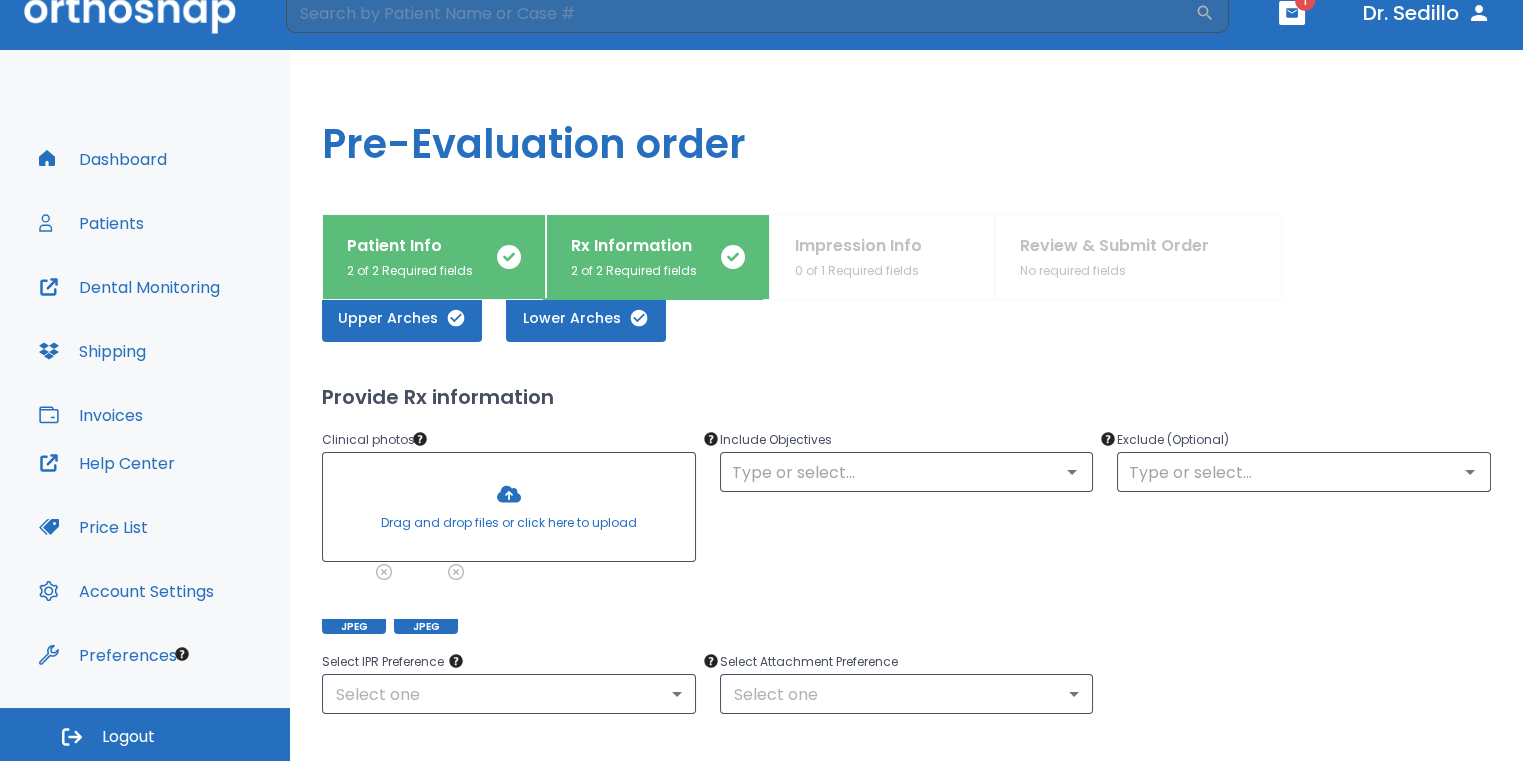 click at bounding box center [509, 507] 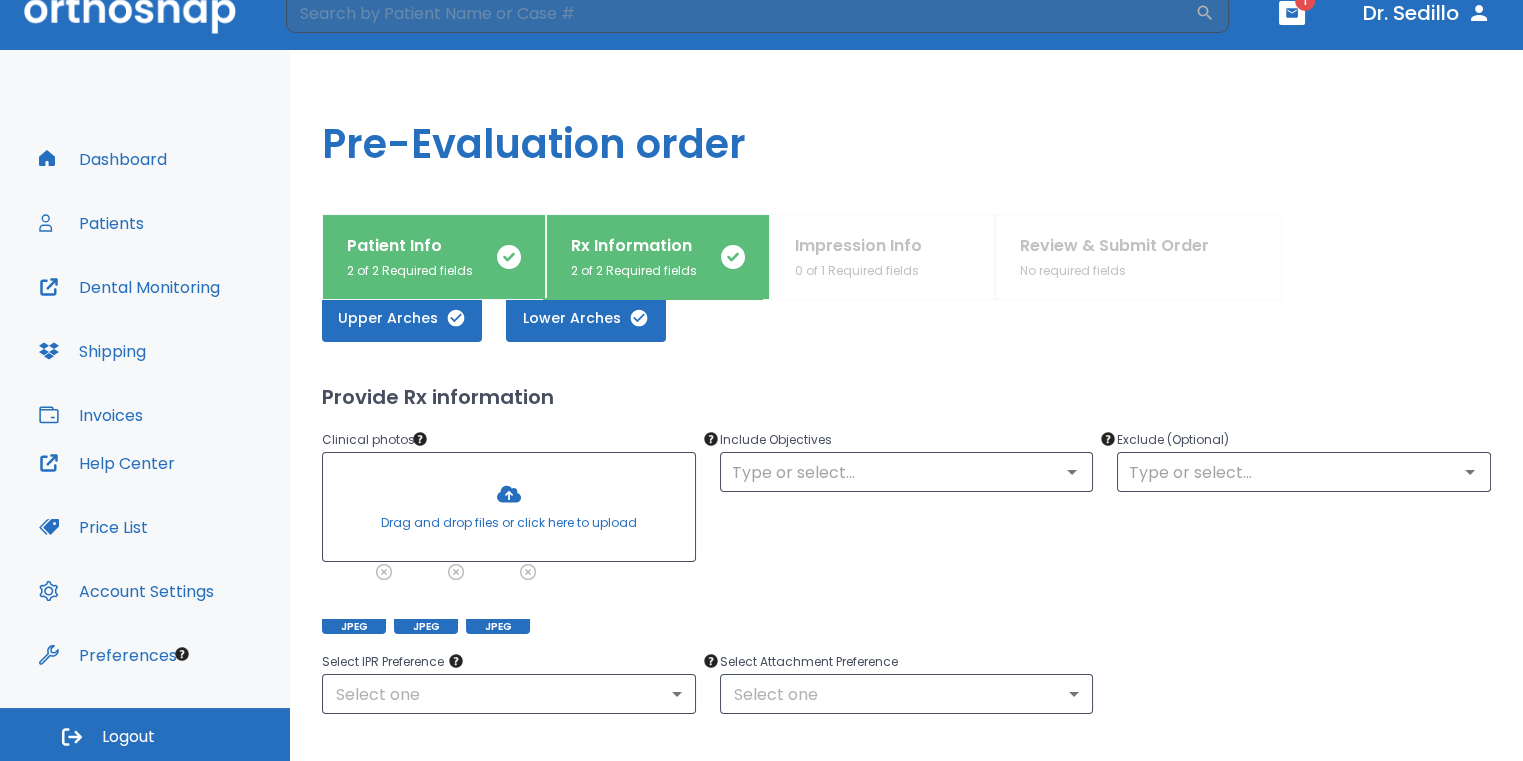 click at bounding box center (509, 507) 